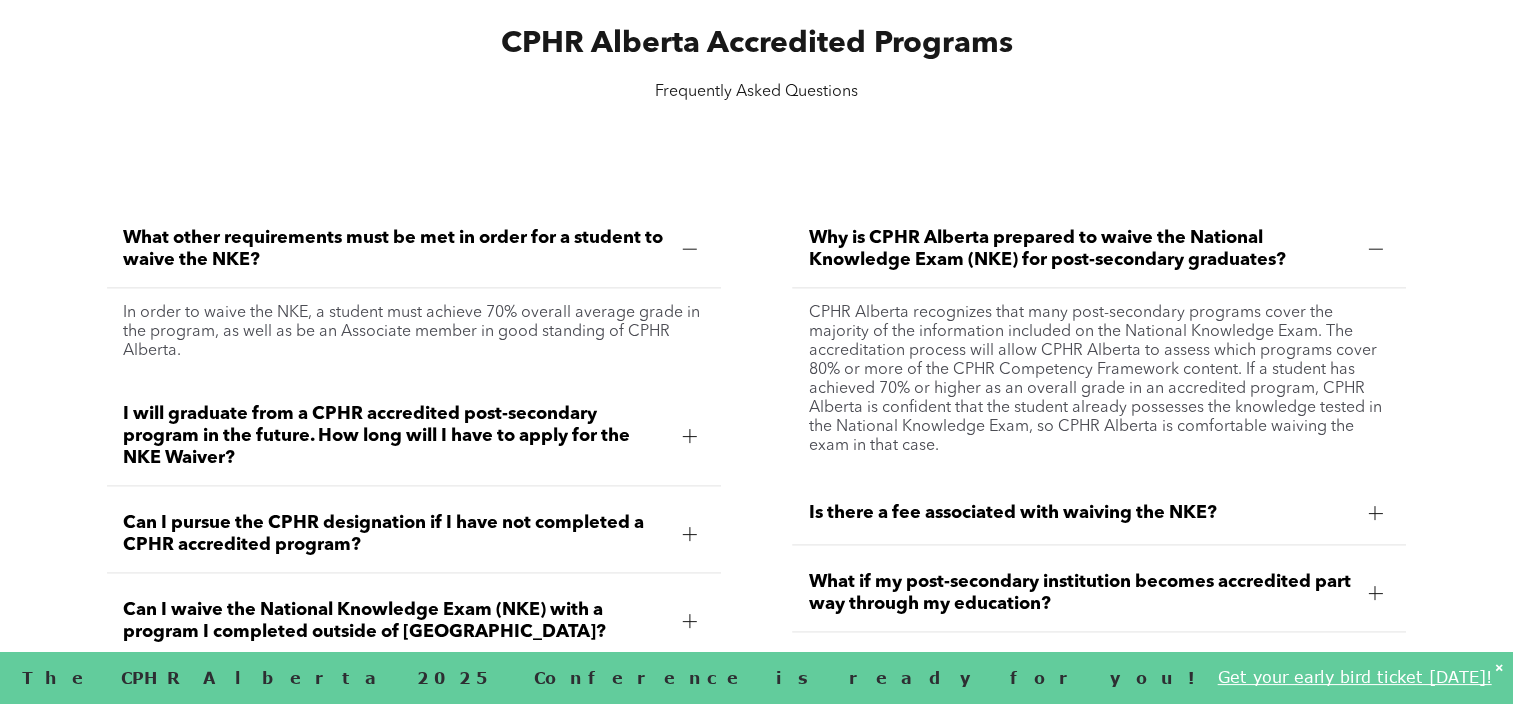 scroll, scrollTop: 2600, scrollLeft: 0, axis: vertical 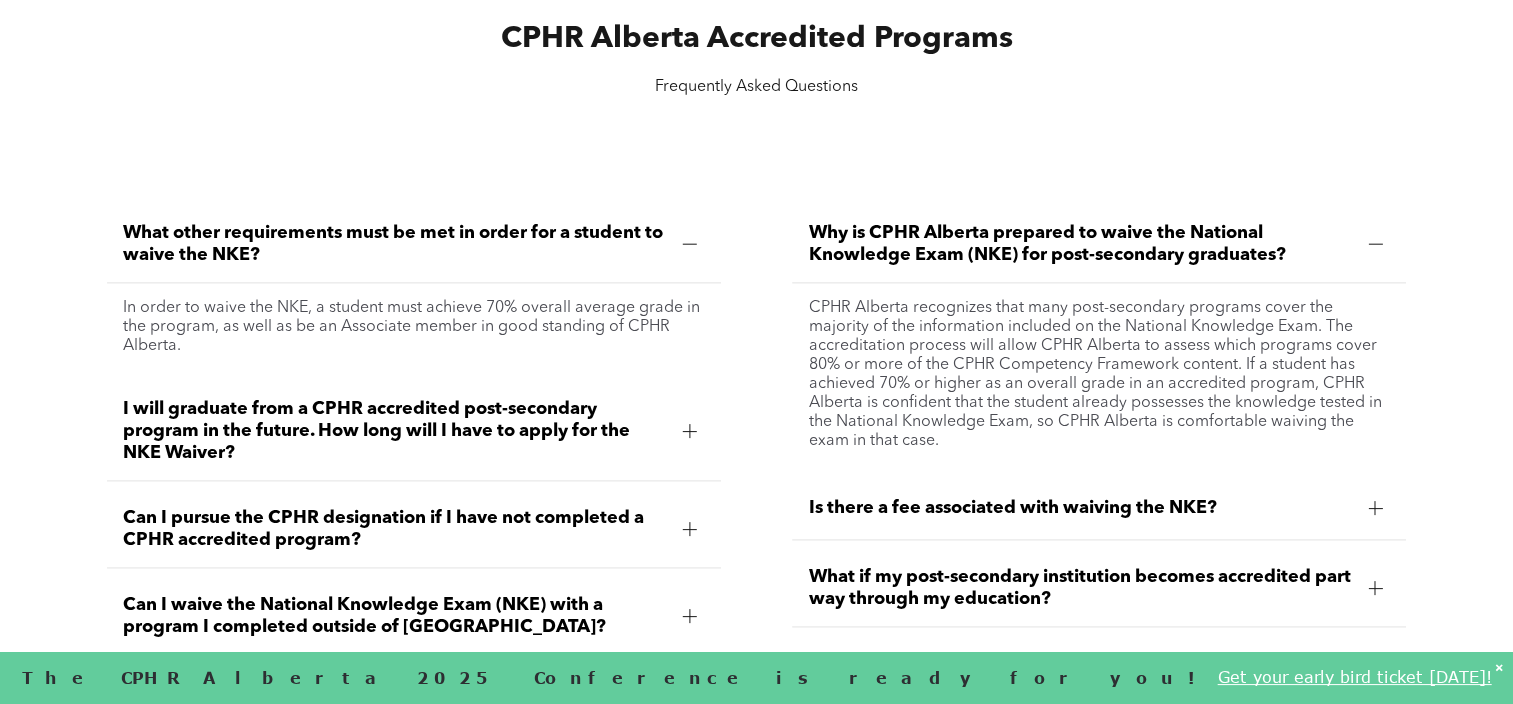 click on "I will graduate from a CPHR accredited post-secondary program in the future. How long will I have to apply for the NKE Waiver?" at bounding box center [395, 431] 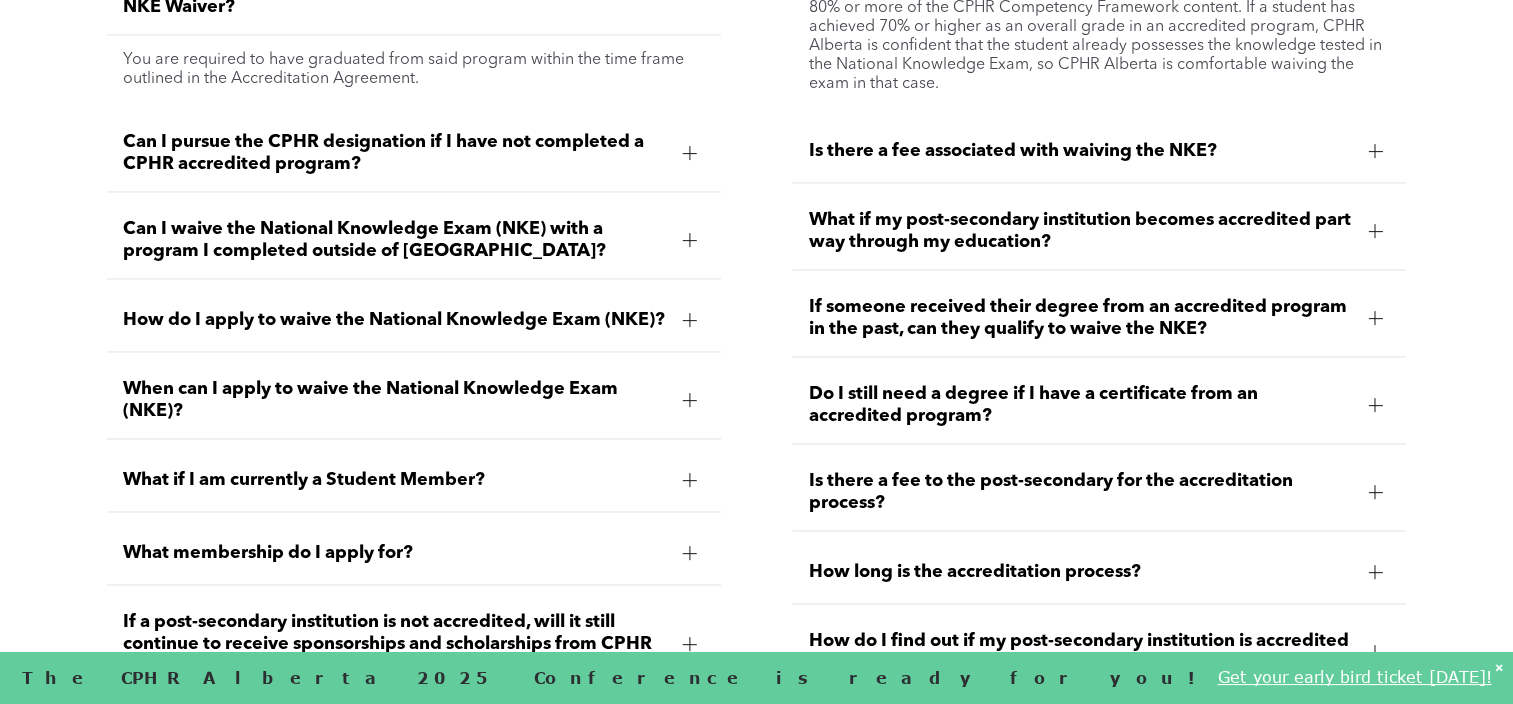 scroll, scrollTop: 3000, scrollLeft: 0, axis: vertical 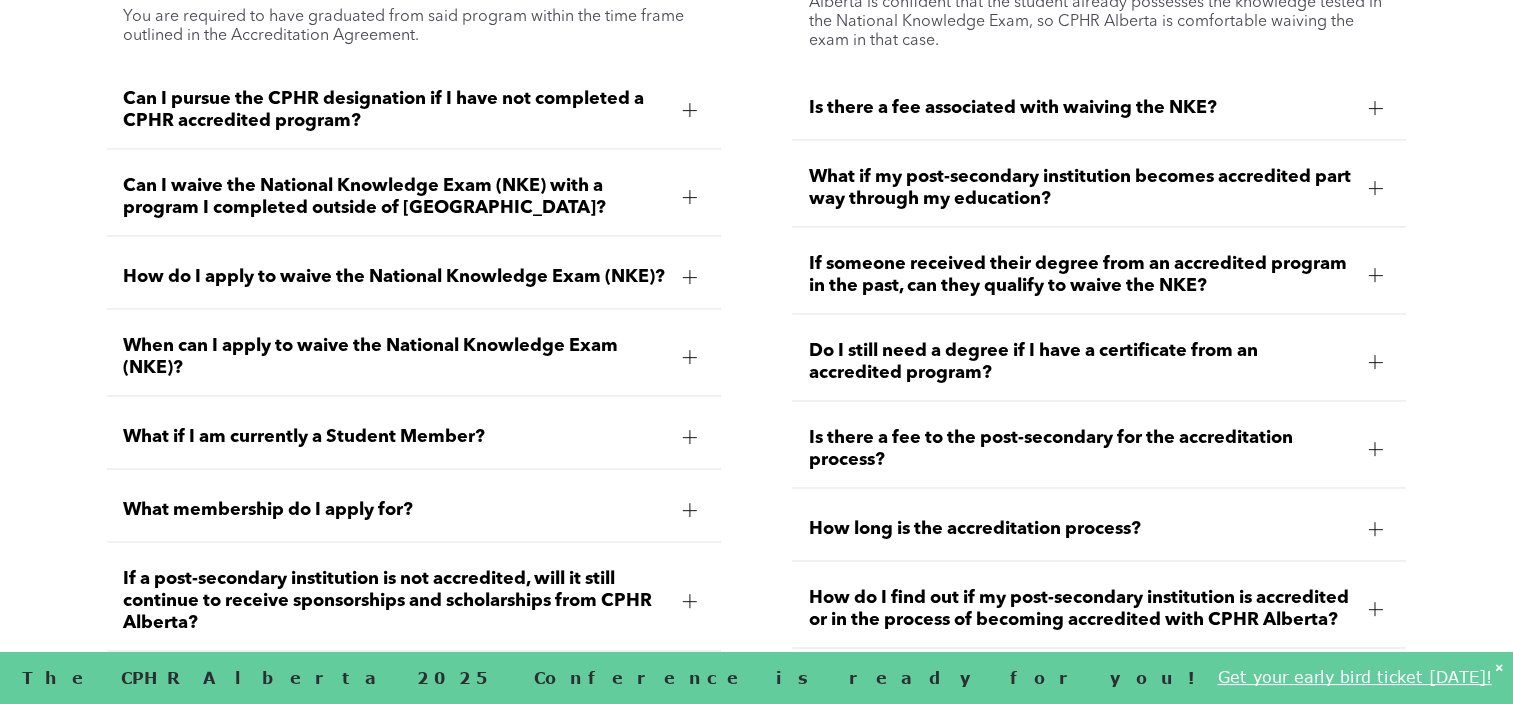 click on "How do I apply to waive the National Knowledge Exam (NKE)?" at bounding box center [395, 277] 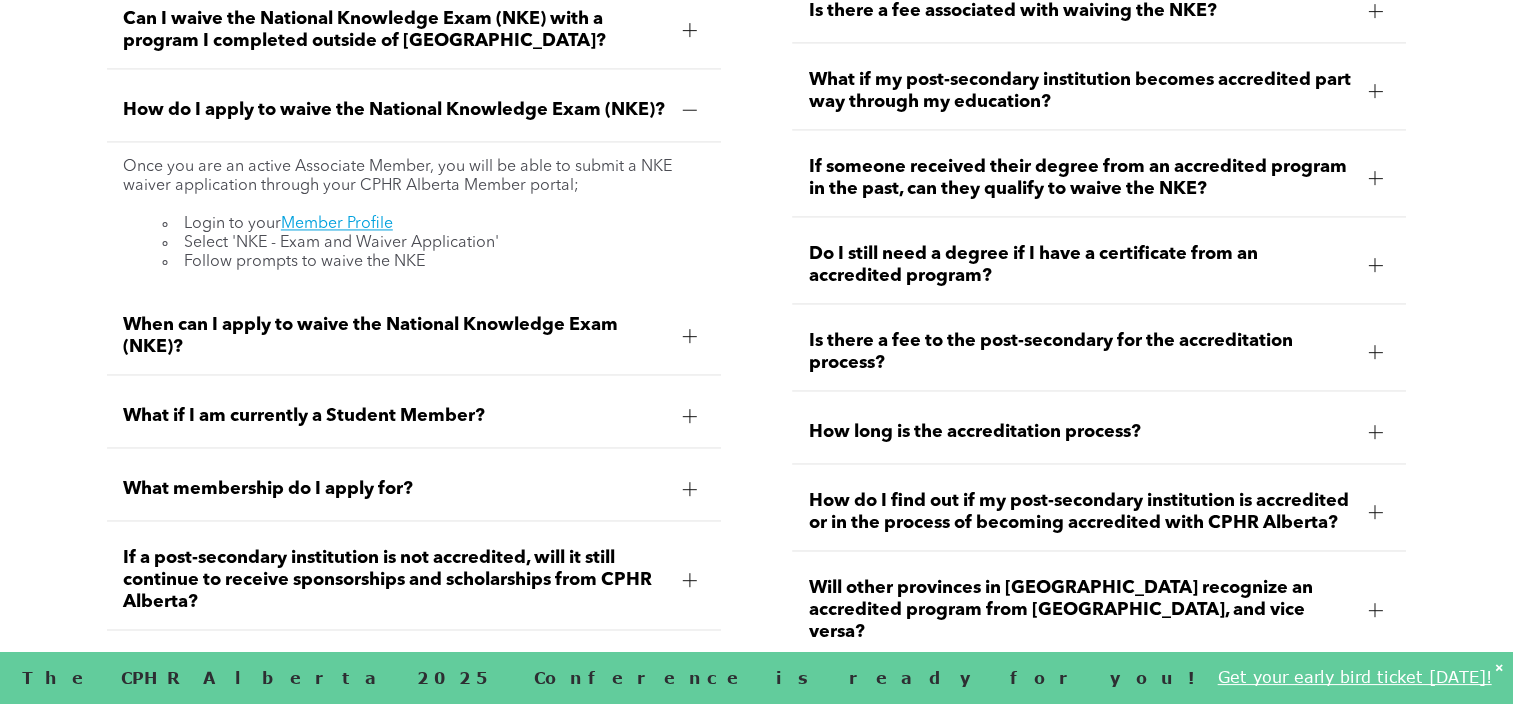 scroll, scrollTop: 3100, scrollLeft: 0, axis: vertical 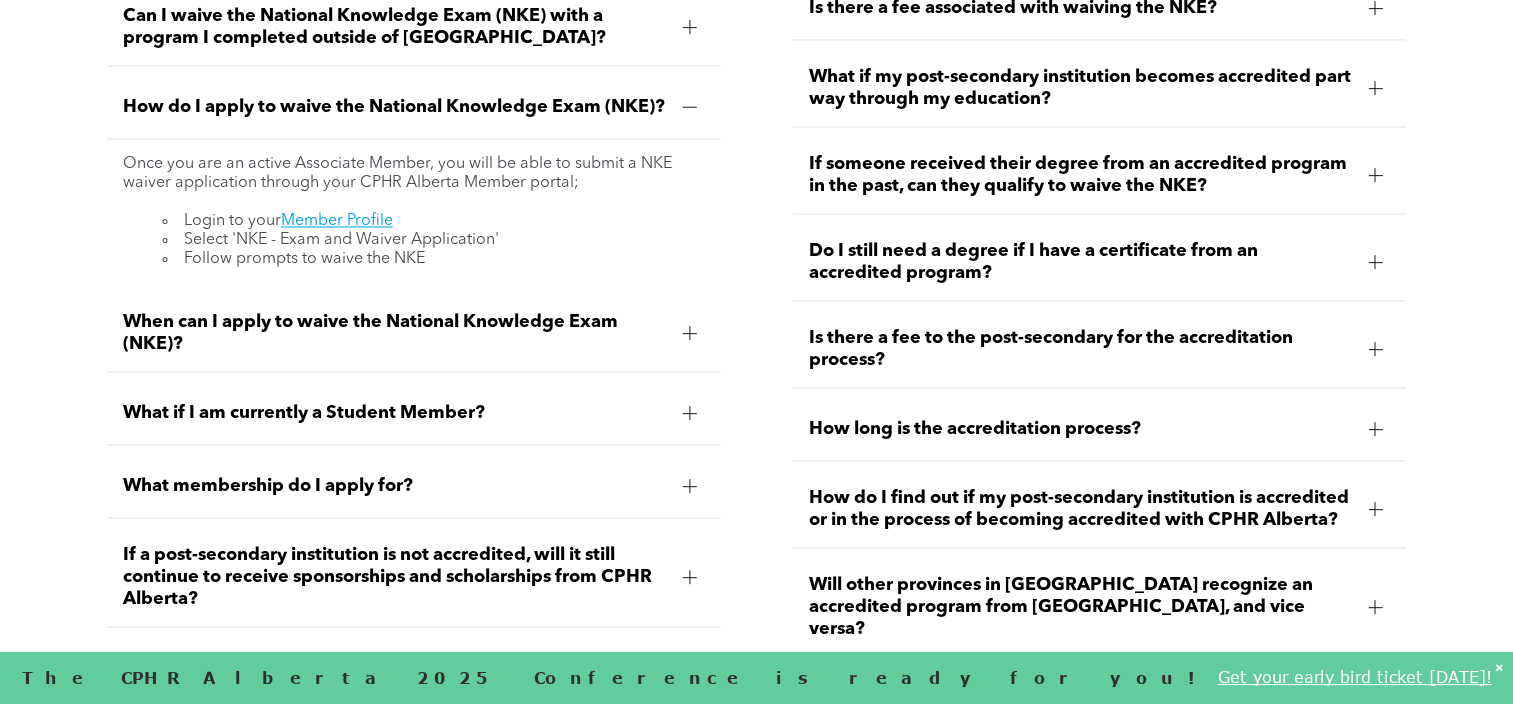 click on "When can I apply to waive the National Knowledge Exam (NKE)?" at bounding box center [395, 333] 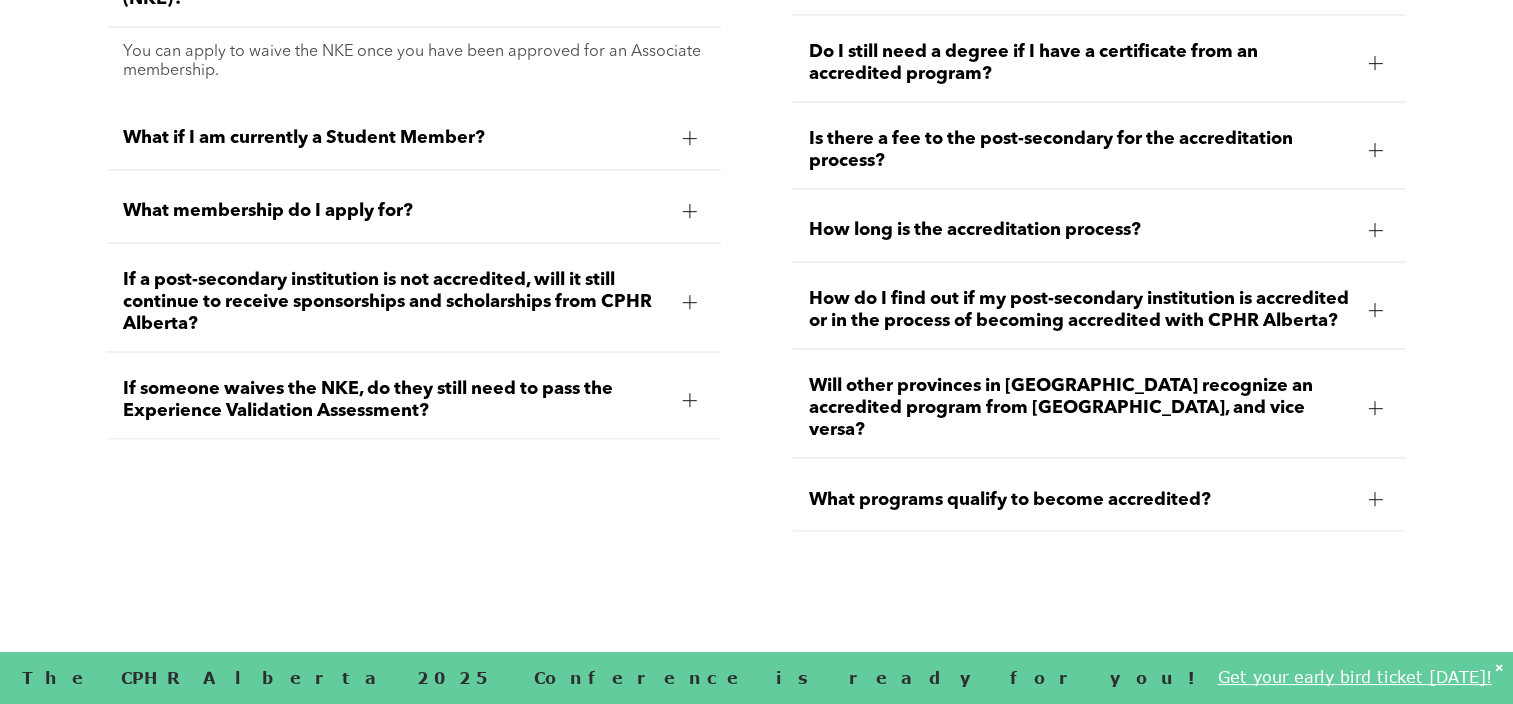 scroll, scrollTop: 3300, scrollLeft: 0, axis: vertical 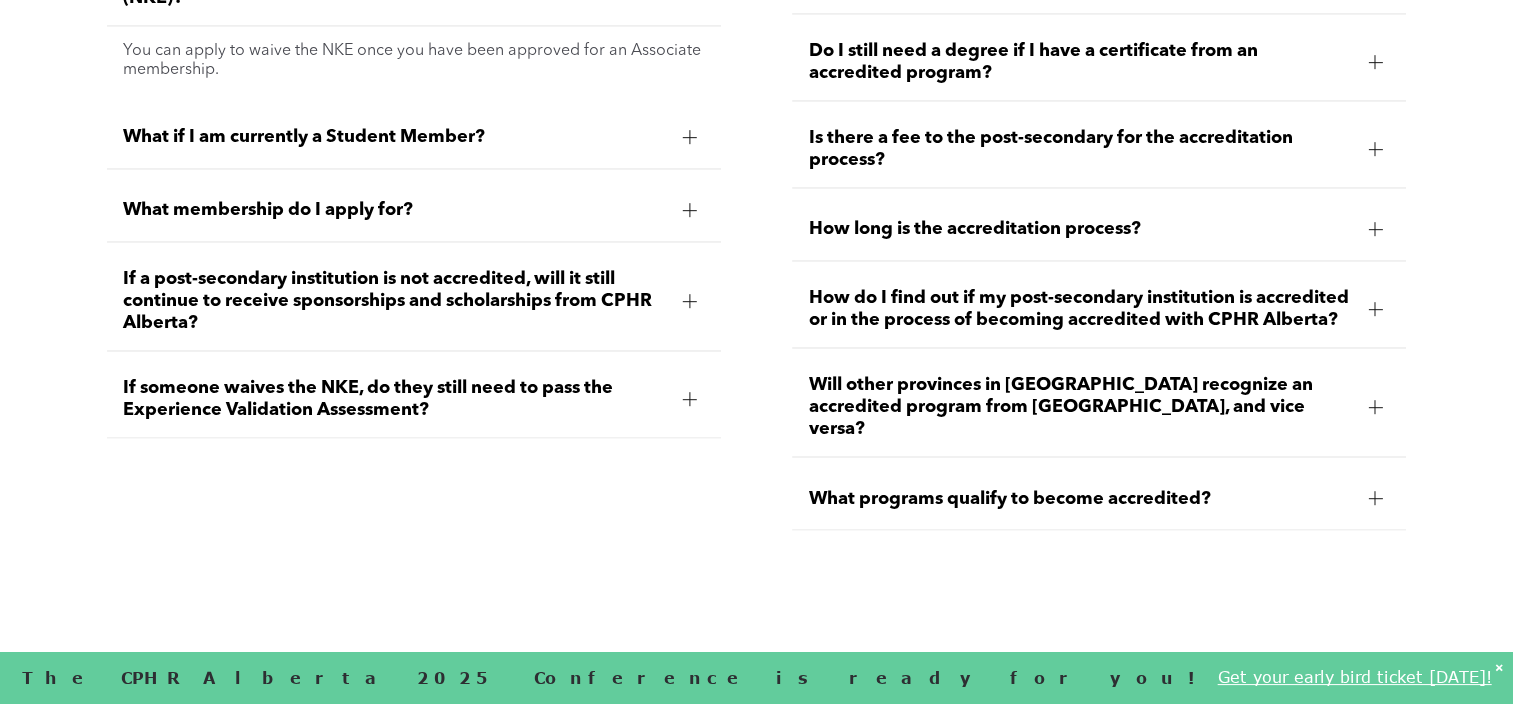 click on "If someone waives the NKE, do they still need to pass the Experience Validation Assessment?" at bounding box center [395, 399] 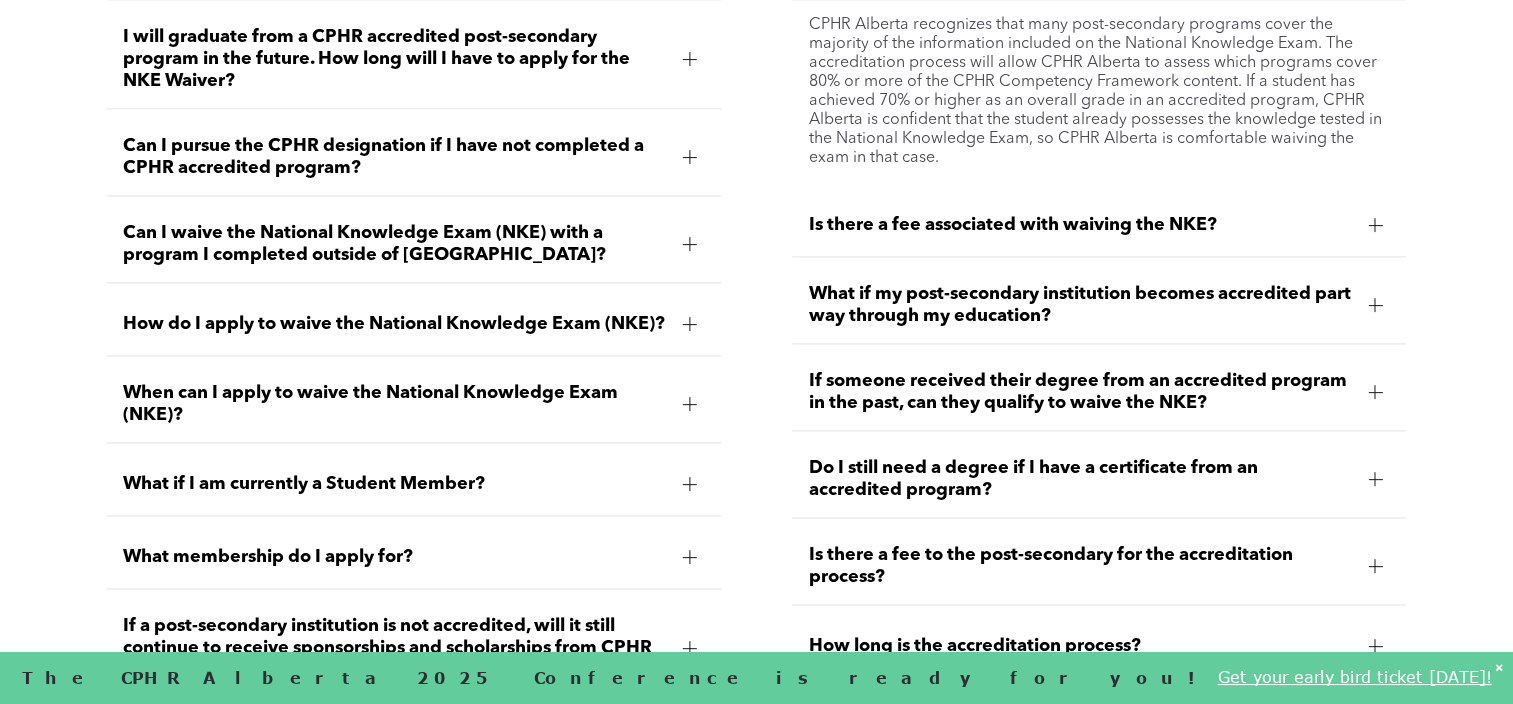 scroll, scrollTop: 2900, scrollLeft: 0, axis: vertical 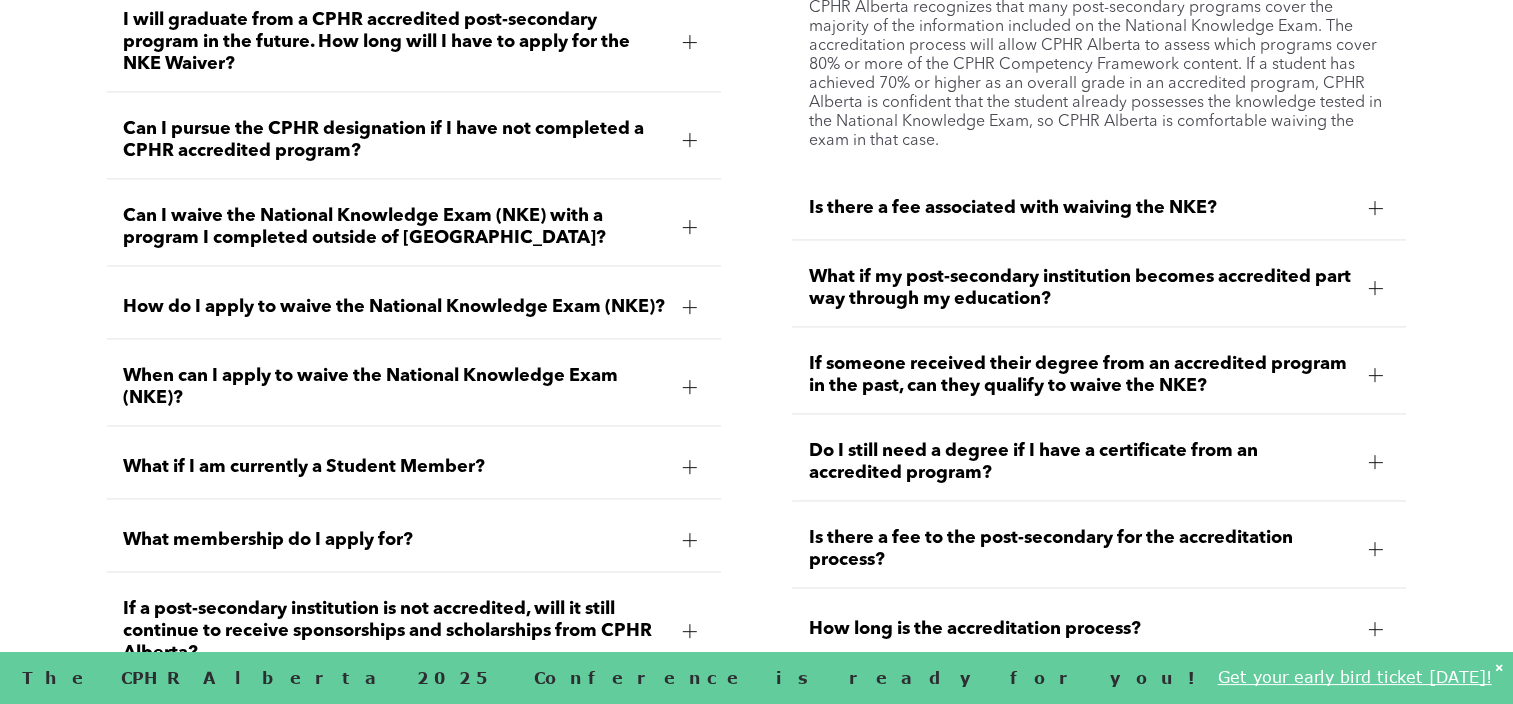 click on "Is there a fee associated with waiving the NKE?" at bounding box center [1099, 208] 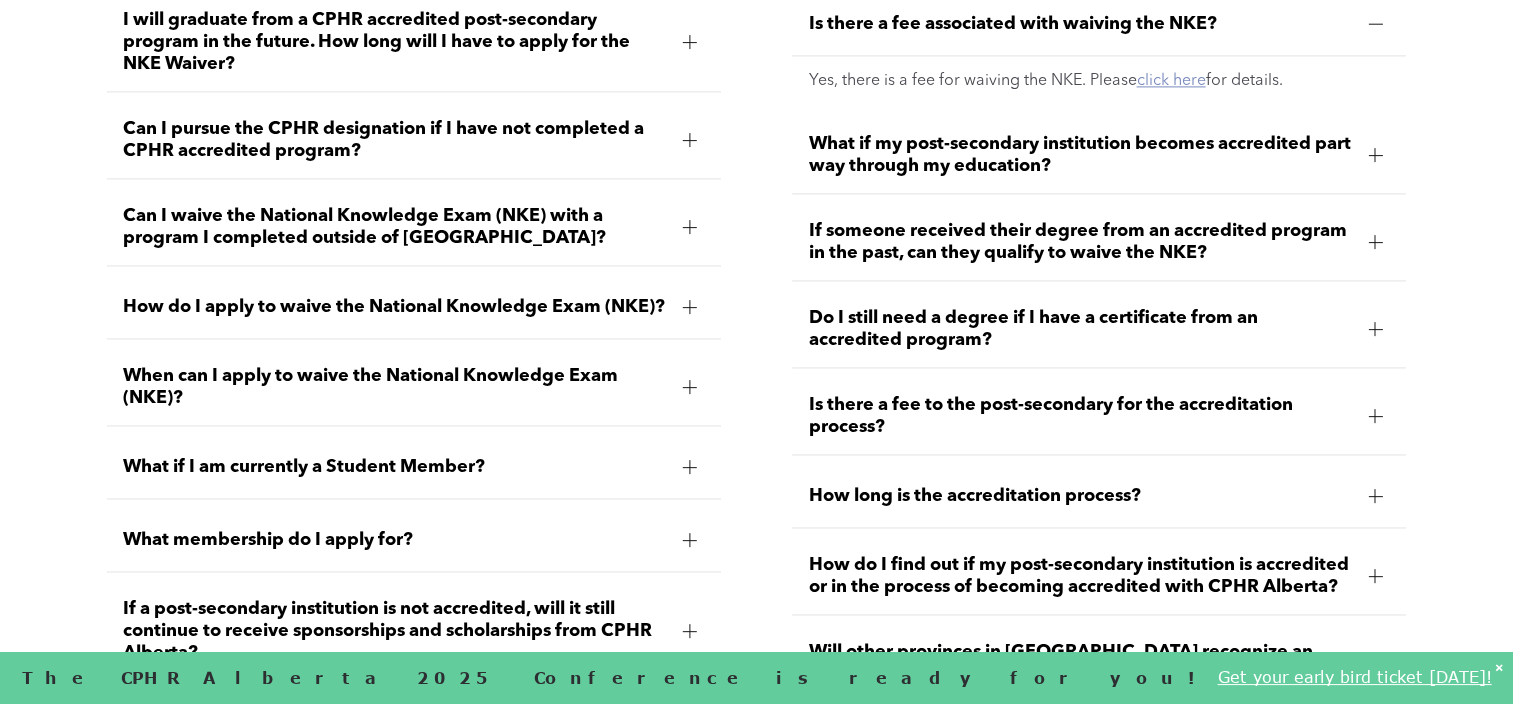 click on "click here" at bounding box center (1170, 81) 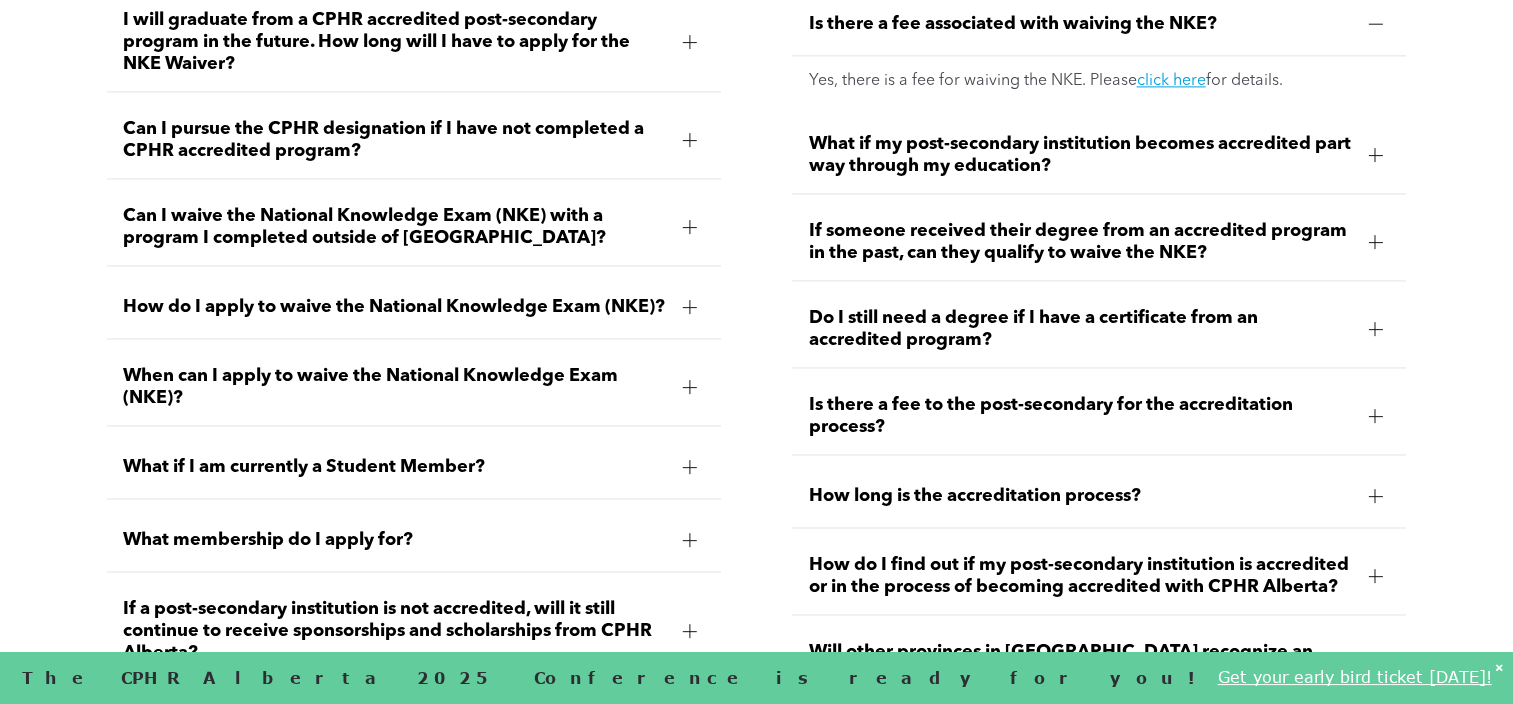 click on "If someone received their degree from an accredited program in the past, can they qualify to waive the NKE?" at bounding box center (1080, 242) 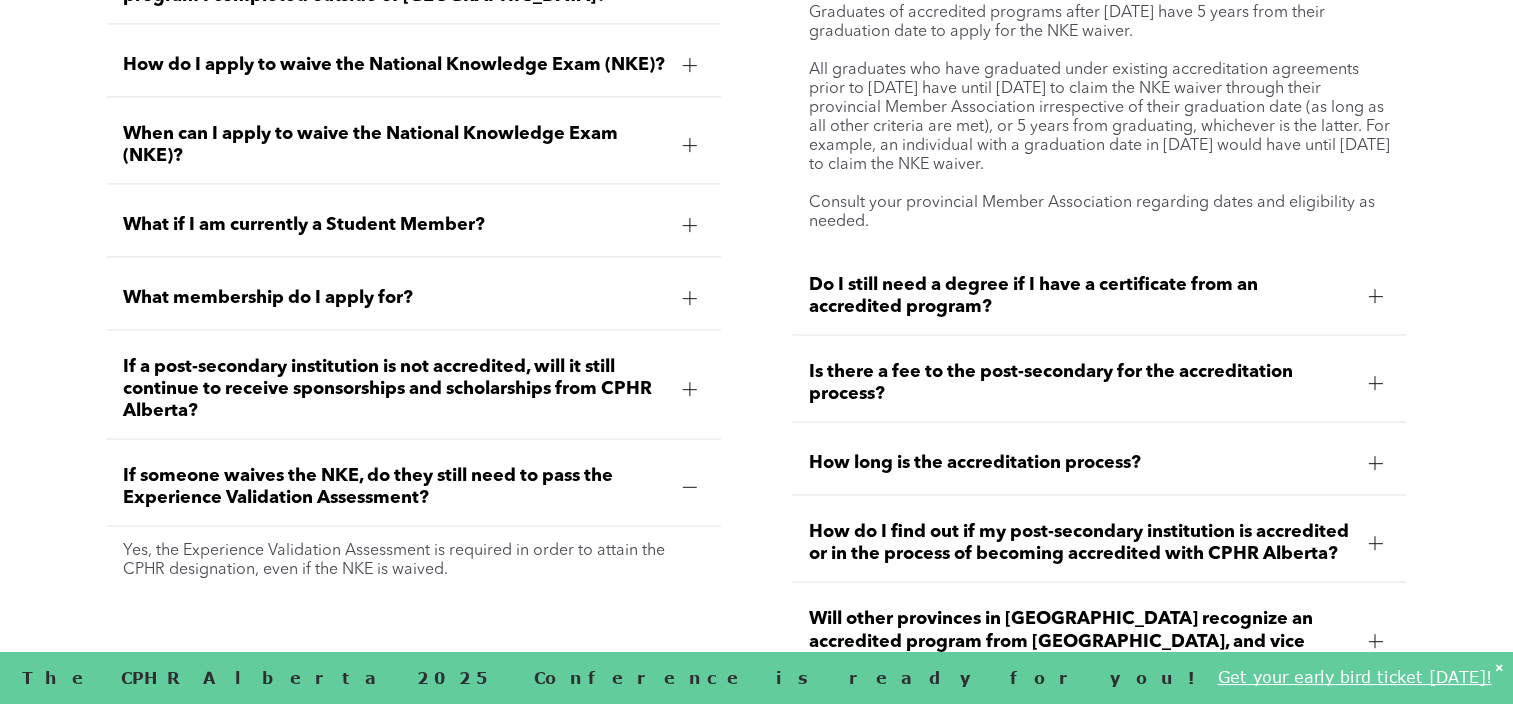 scroll, scrollTop: 3200, scrollLeft: 0, axis: vertical 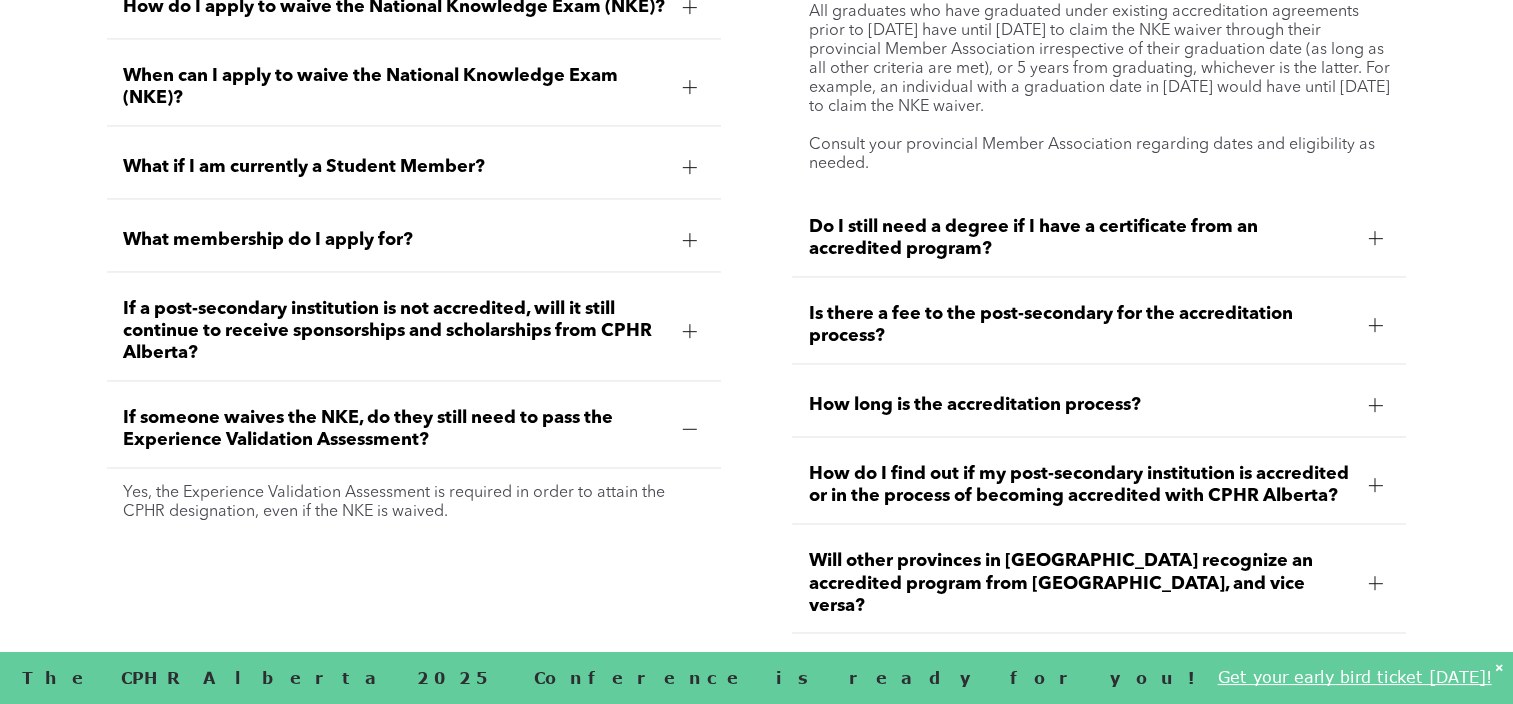 click on "Is there a fee to the post-secondary for the accreditation process?" at bounding box center (1080, 325) 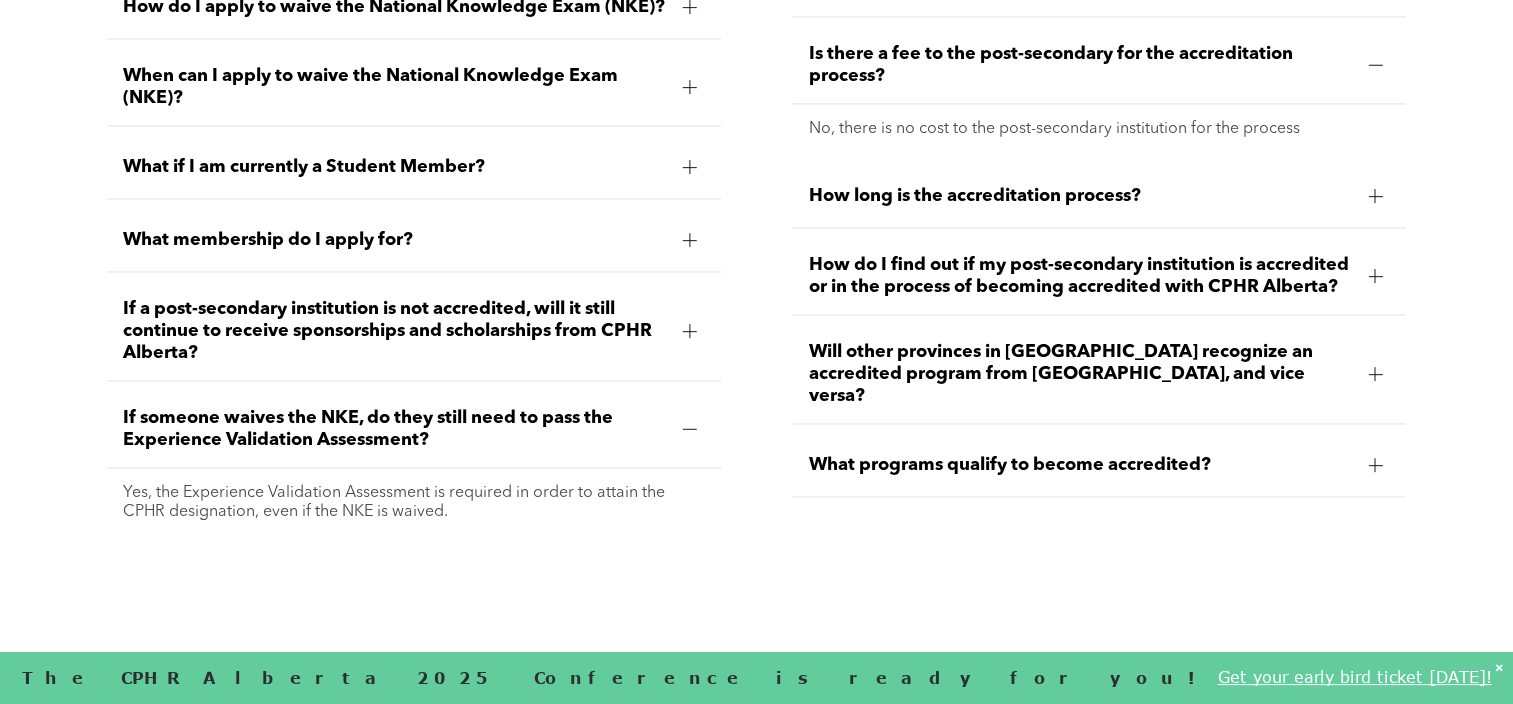 click on "How long is the accreditation process?" at bounding box center [1099, 196] 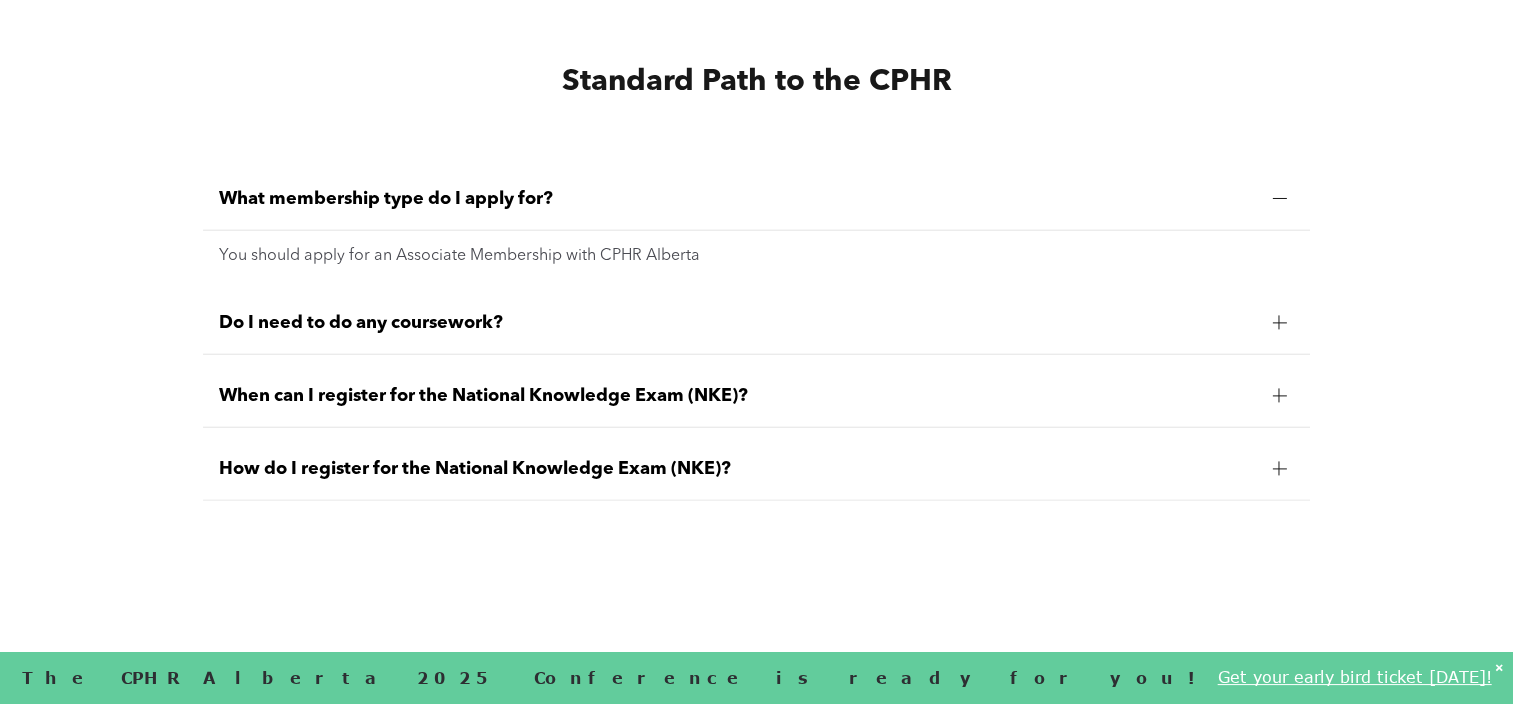 scroll, scrollTop: 4900, scrollLeft: 0, axis: vertical 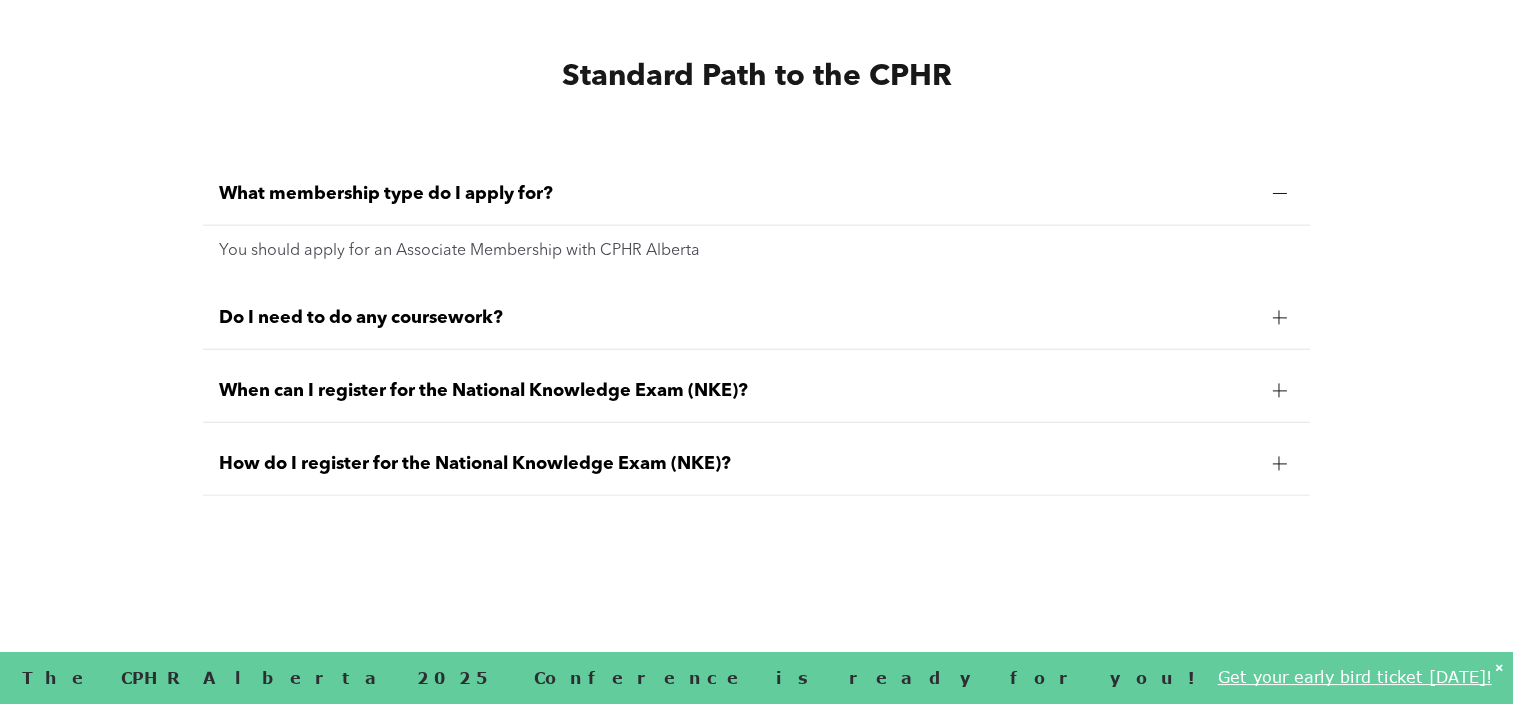 click on "Do I need to do any coursework?" at bounding box center (757, 318) 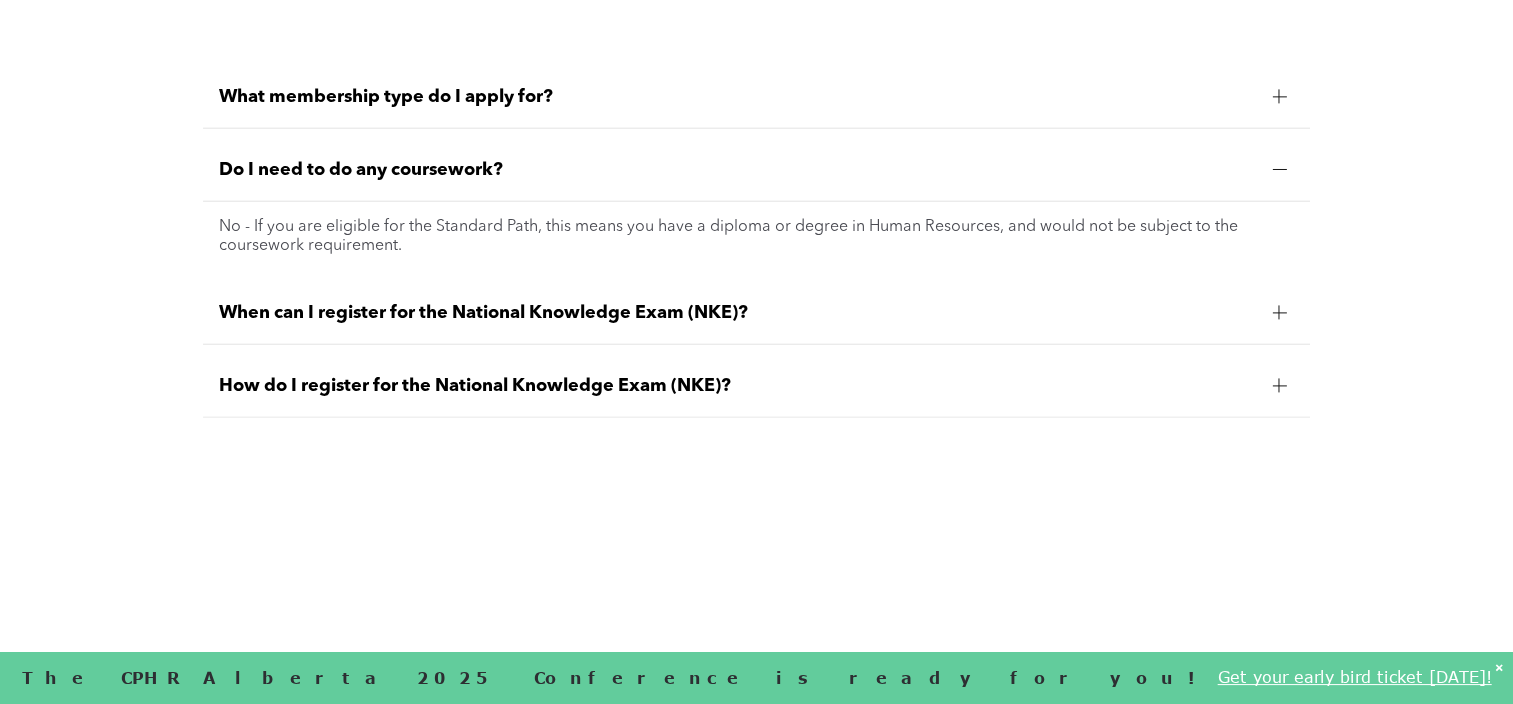 scroll, scrollTop: 5000, scrollLeft: 0, axis: vertical 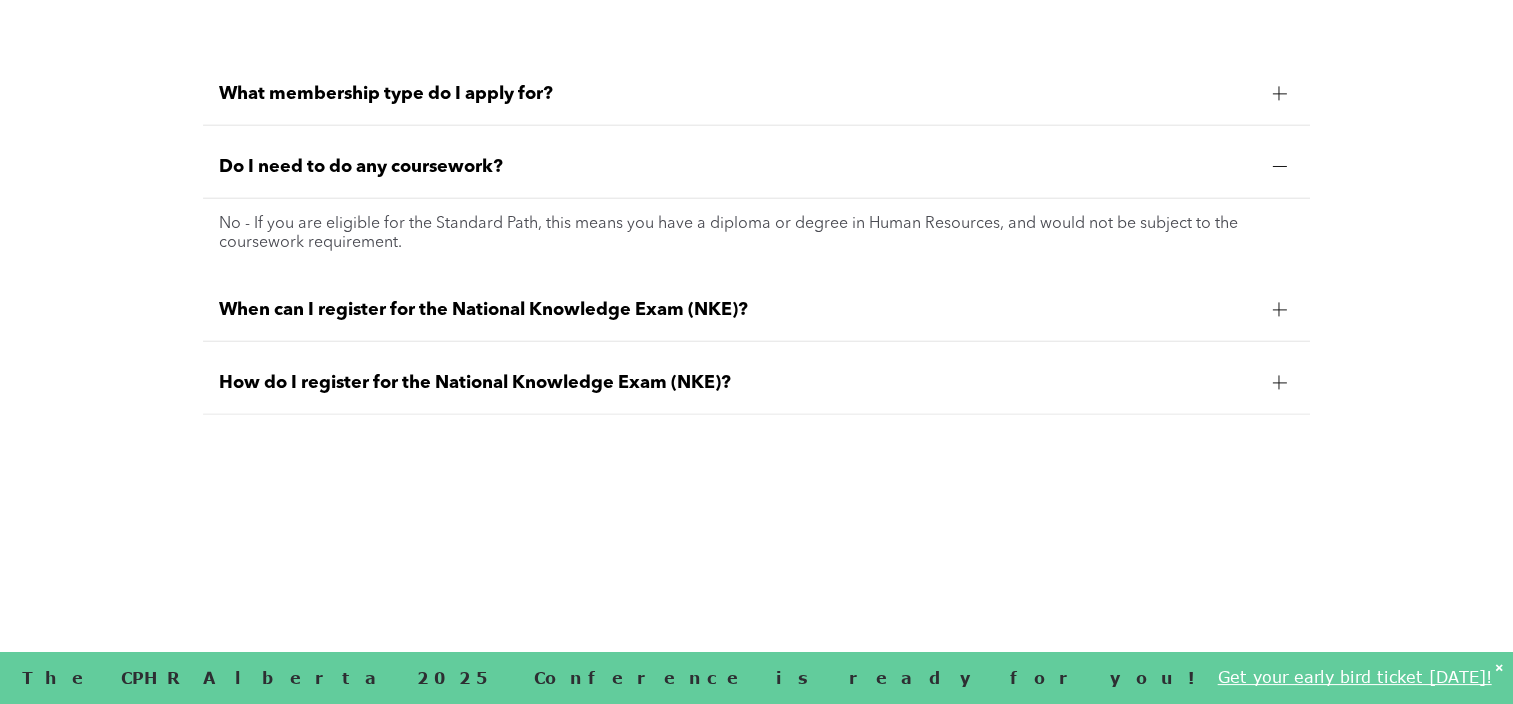 click on "When can I register for the National Knowledge Exam (NKE)?" at bounding box center [738, 310] 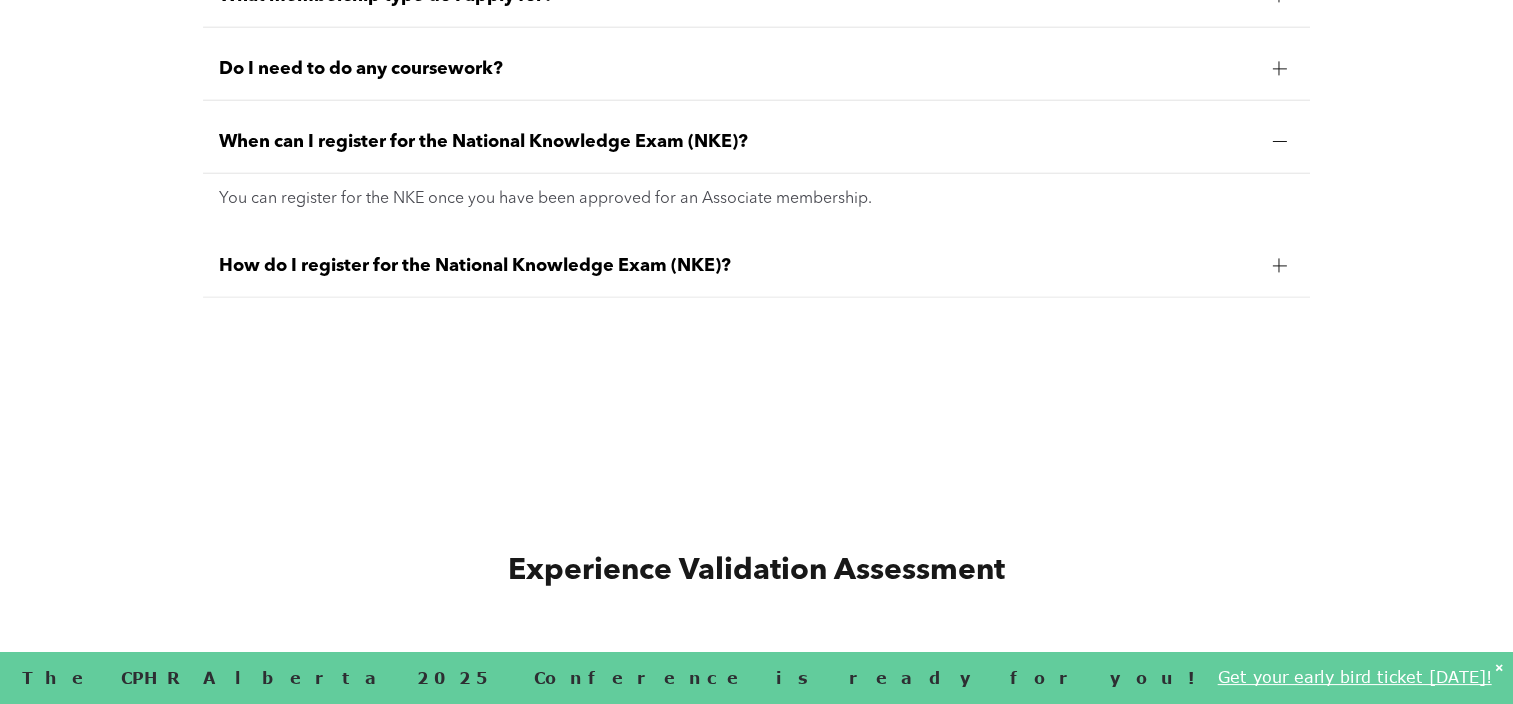 scroll, scrollTop: 5100, scrollLeft: 0, axis: vertical 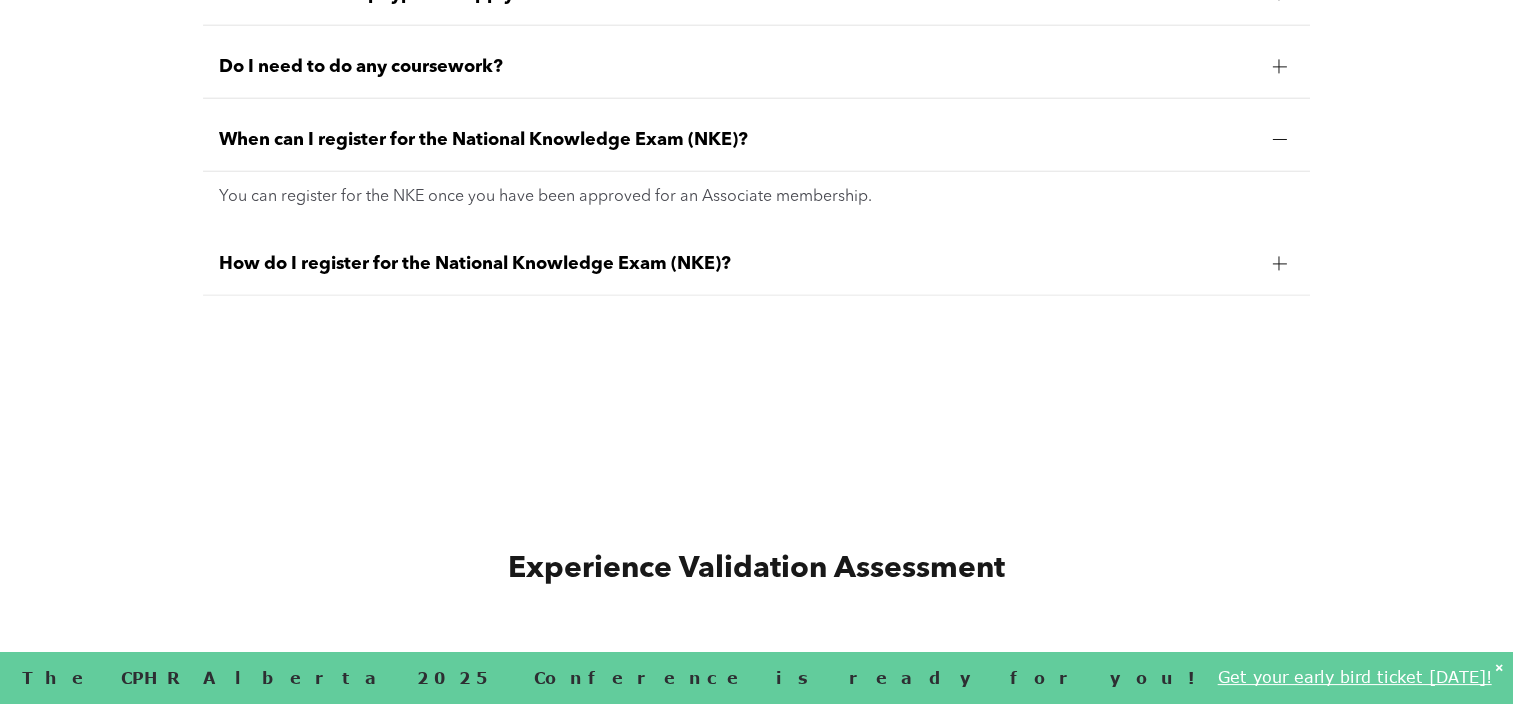 click on "How do I register for the National Knowledge Exam (NKE)?" at bounding box center [738, 264] 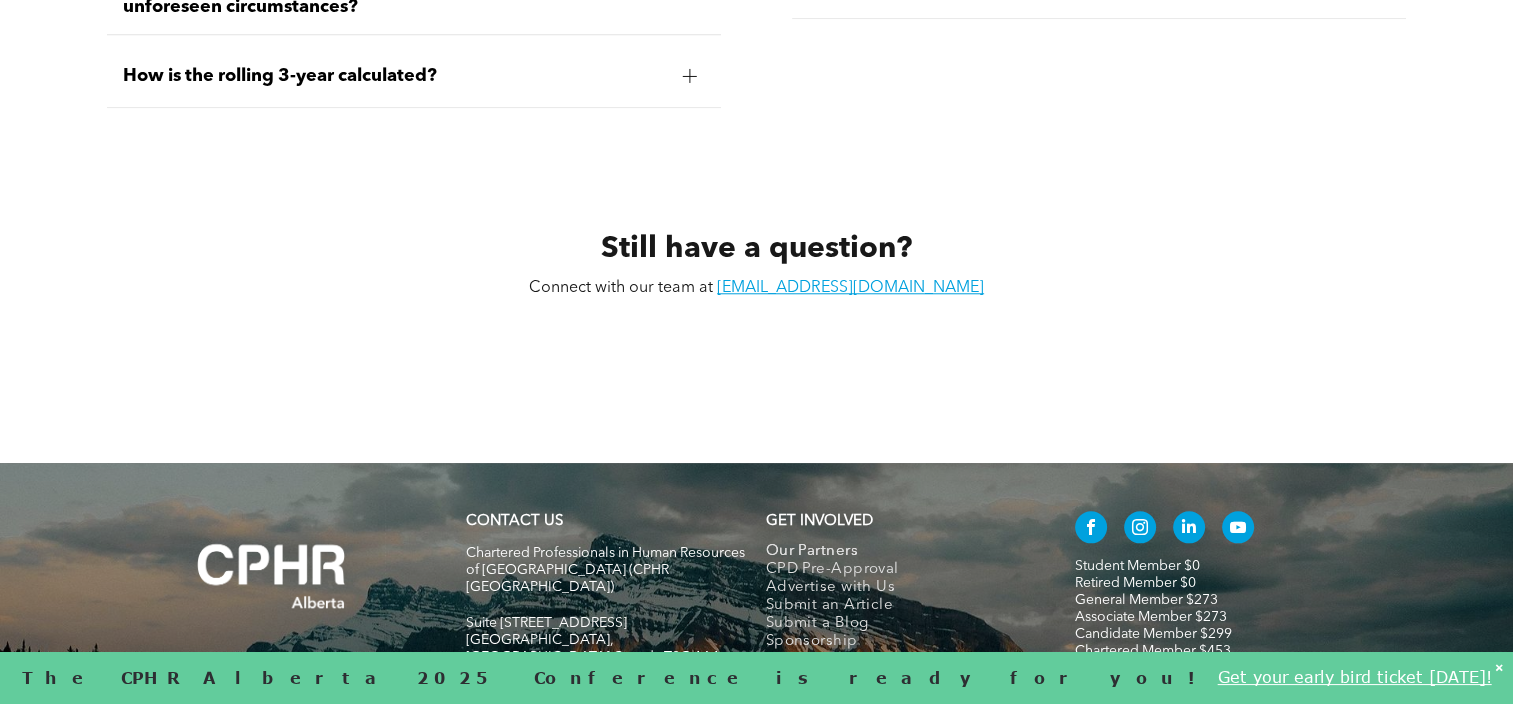 scroll, scrollTop: 9500, scrollLeft: 0, axis: vertical 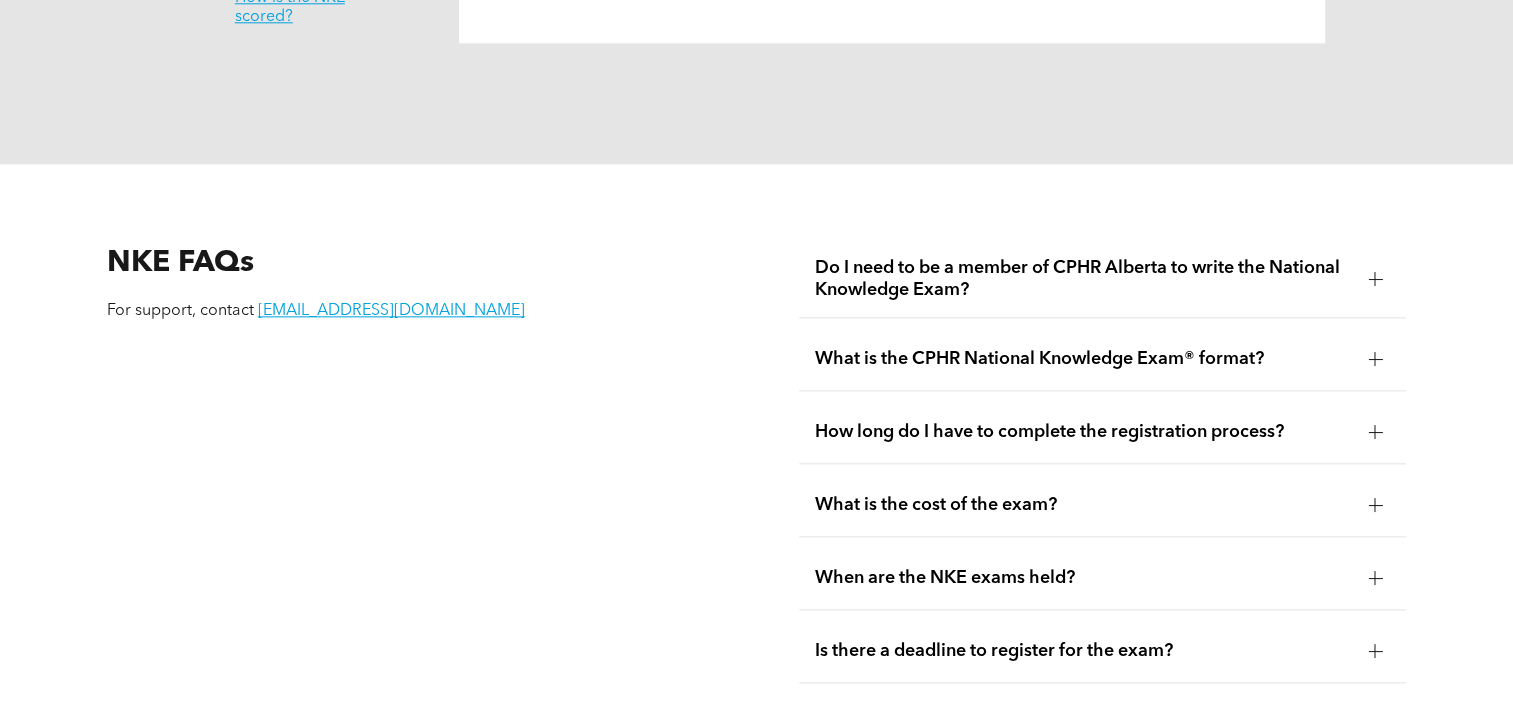 click on "Do I need to be a member of CPHR Alberta to write the National Knowledge Exam?" at bounding box center [1083, 279] 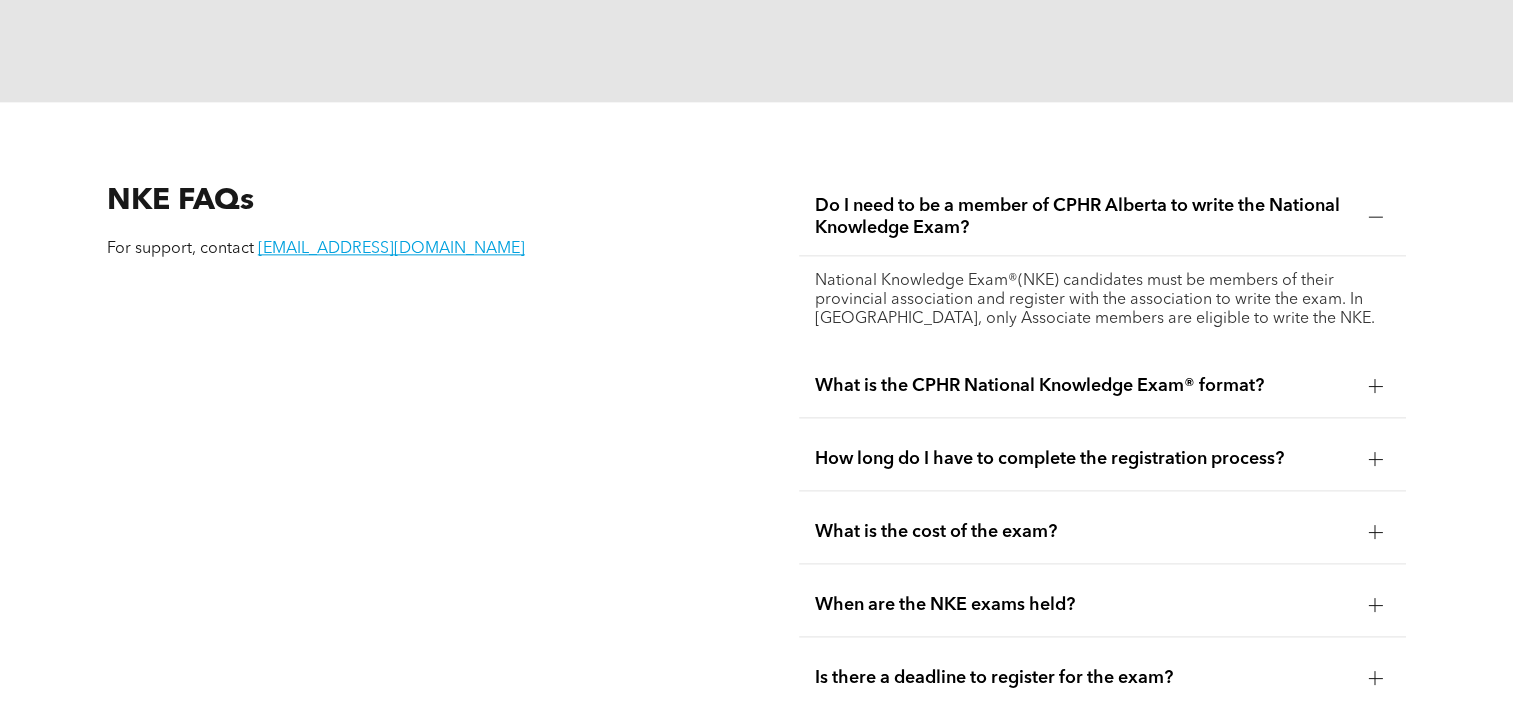 scroll, scrollTop: 2500, scrollLeft: 0, axis: vertical 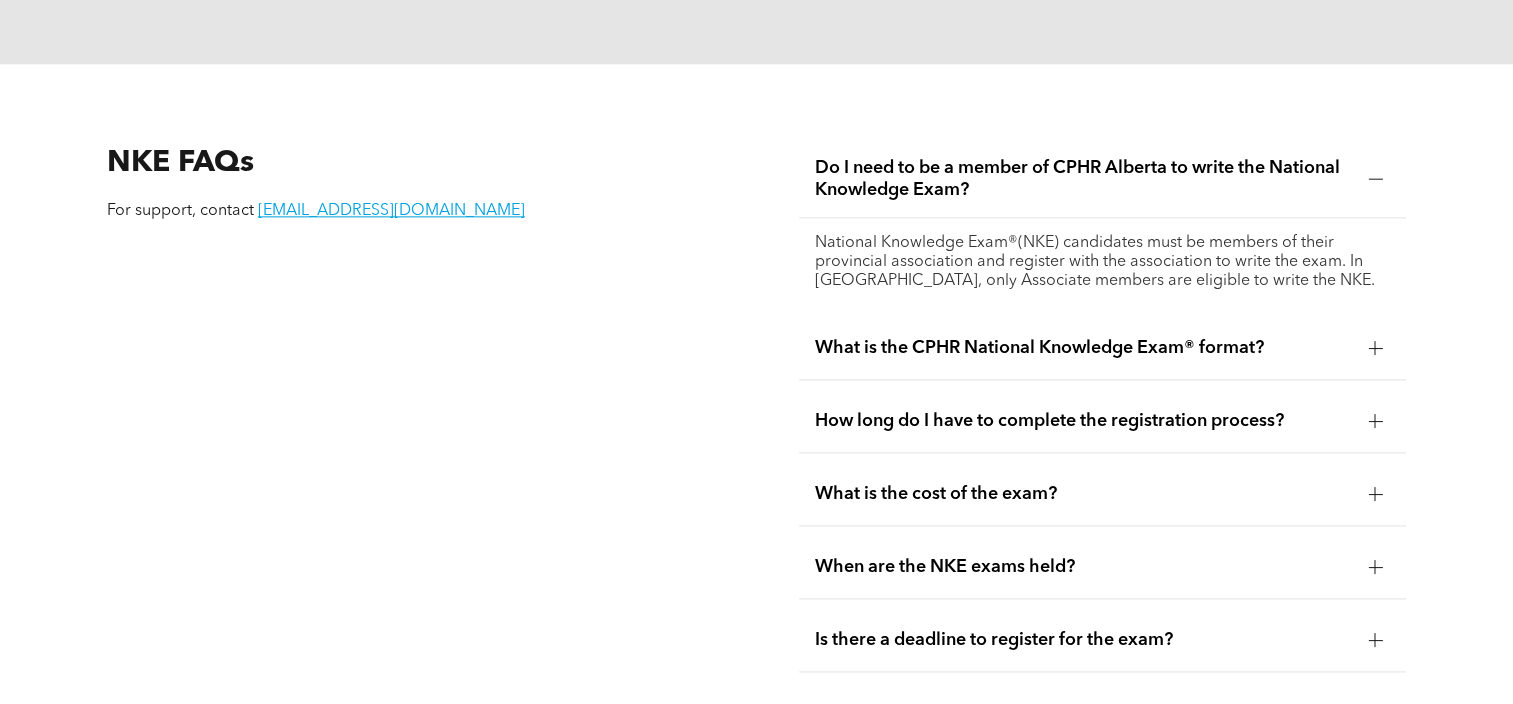 click on "What is the CPHR National Knowledge Exam® format?" at bounding box center [1083, 348] 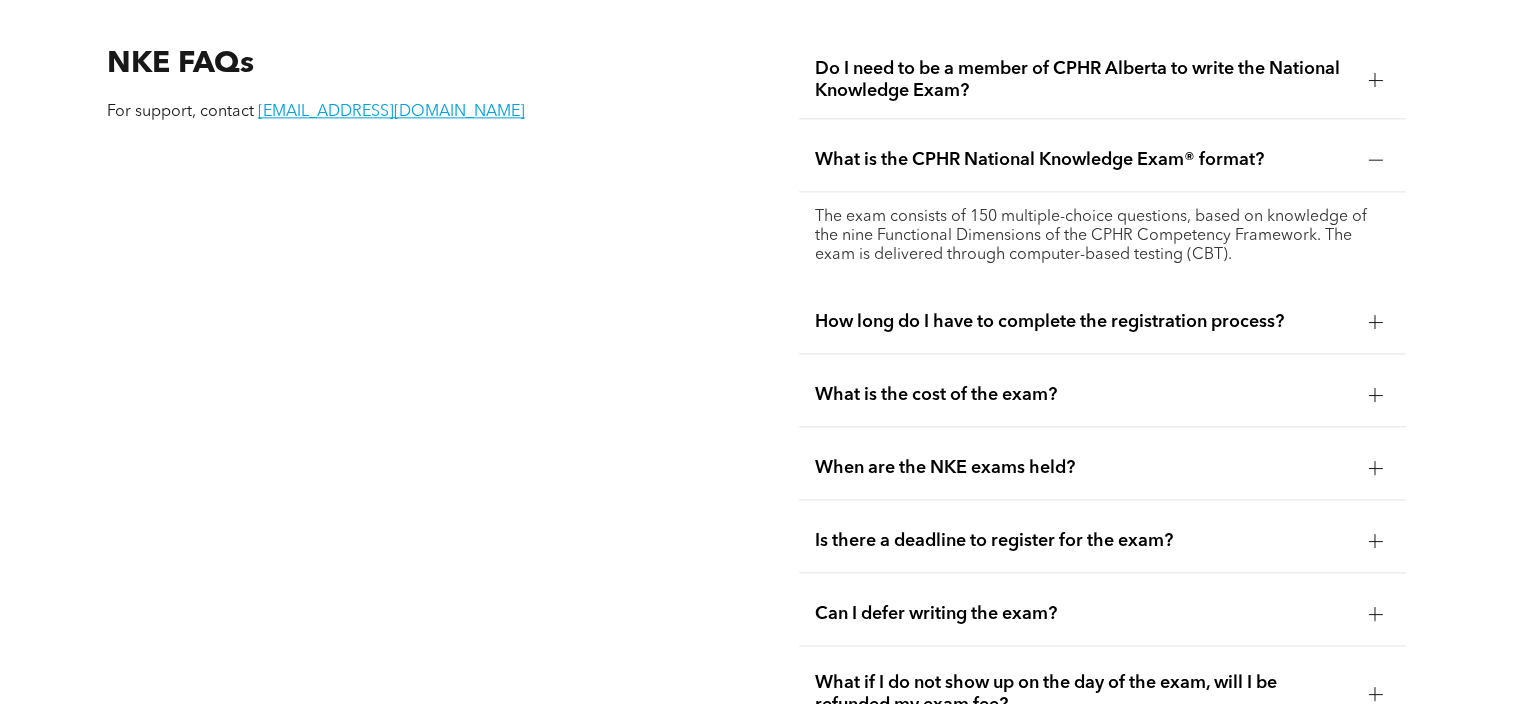 scroll, scrollTop: 2600, scrollLeft: 0, axis: vertical 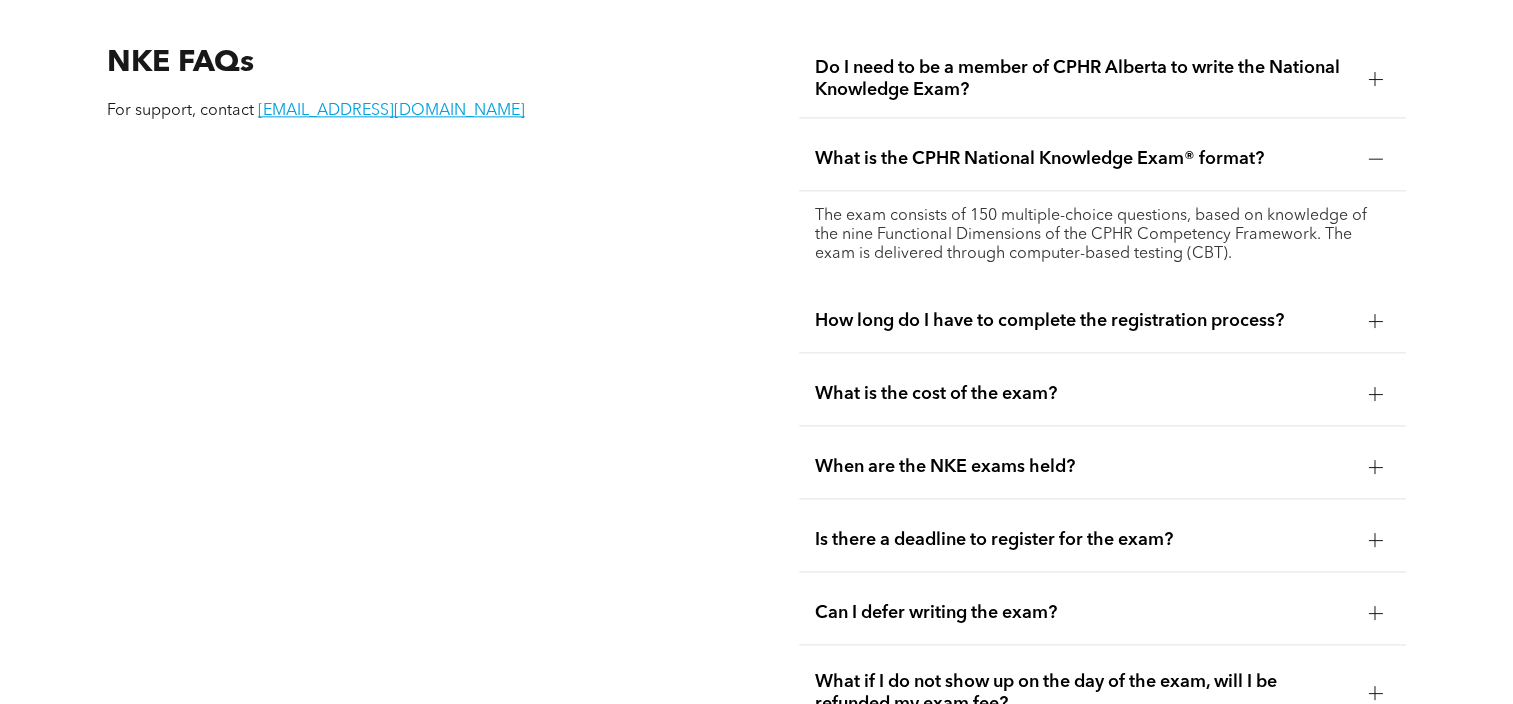click on "How long do I have to complete the registration process?" at bounding box center (1102, 321) 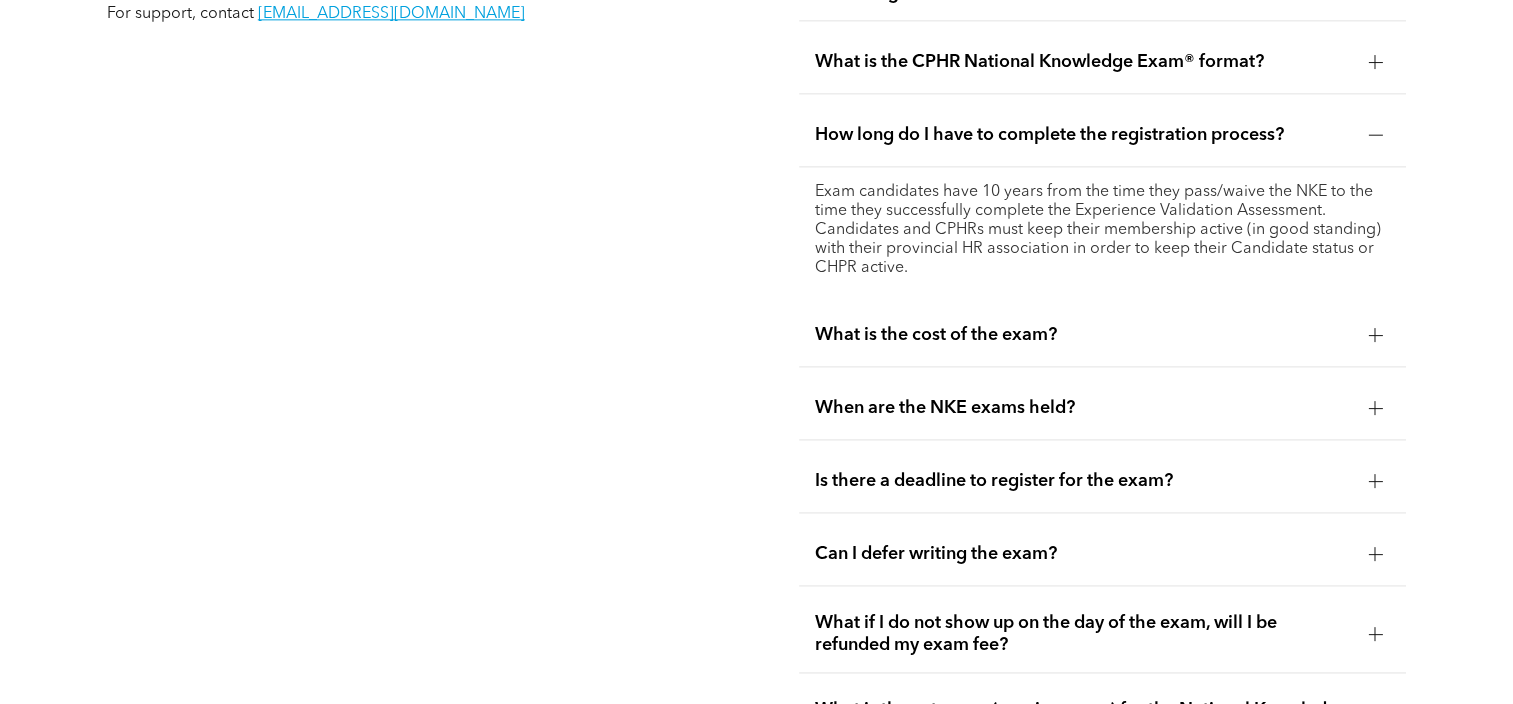scroll, scrollTop: 2700, scrollLeft: 0, axis: vertical 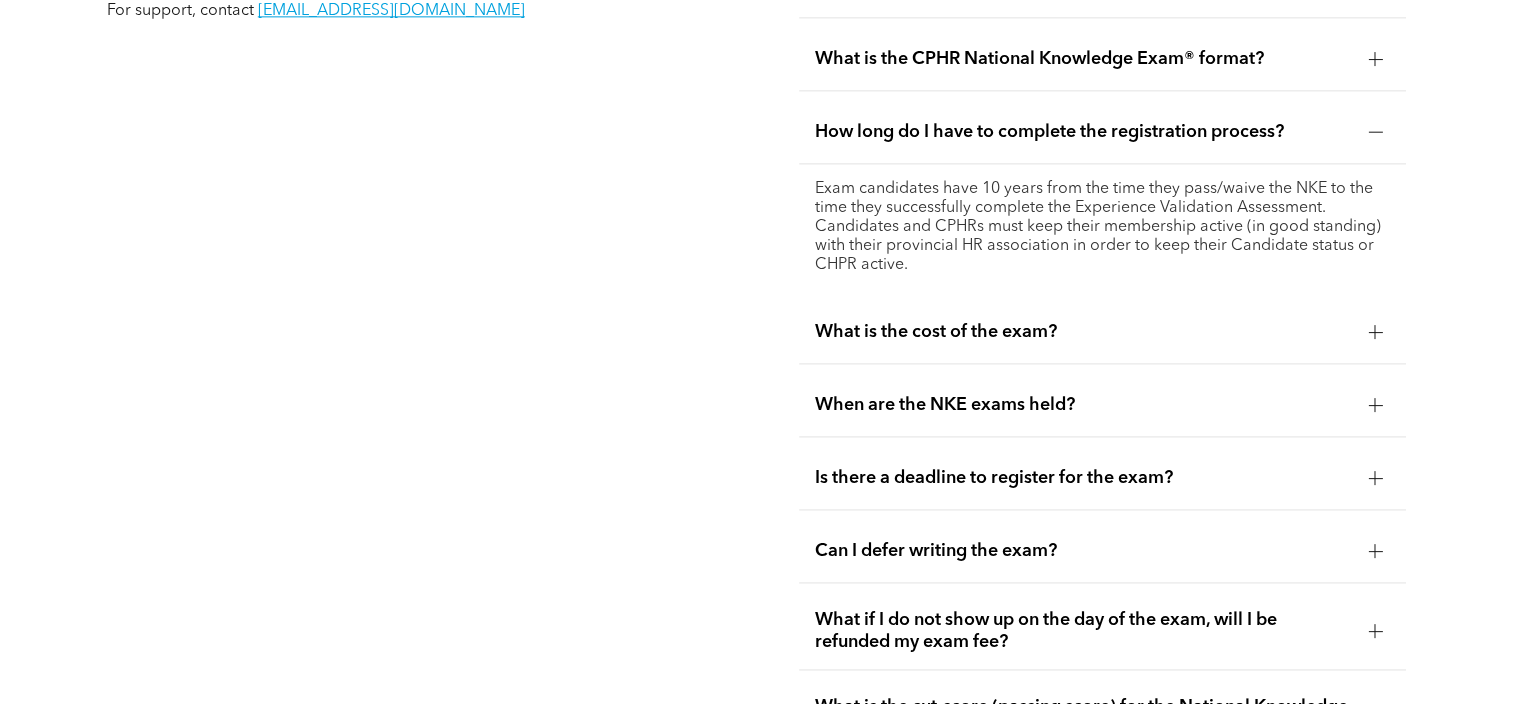 click on "What is the cost of the exam?" at bounding box center [1102, 332] 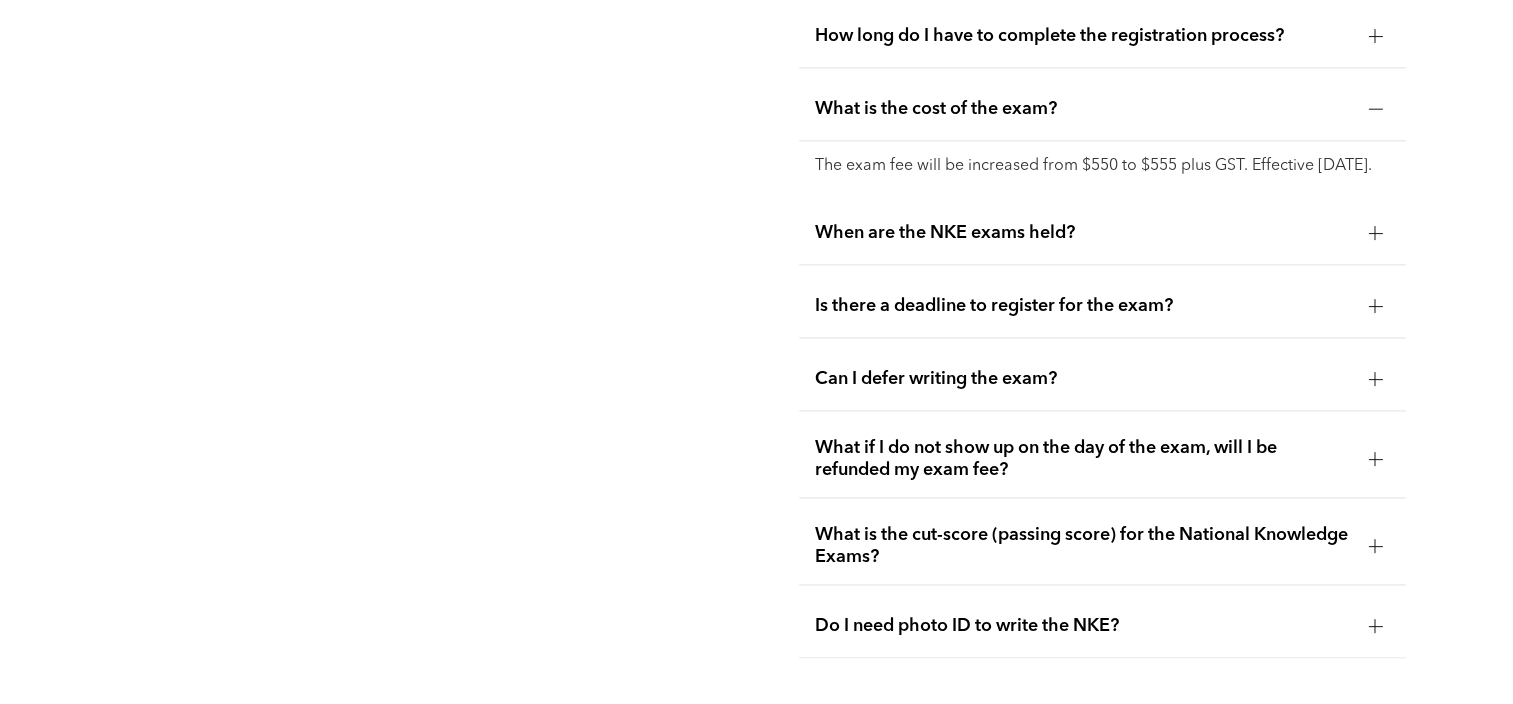 scroll, scrollTop: 2800, scrollLeft: 0, axis: vertical 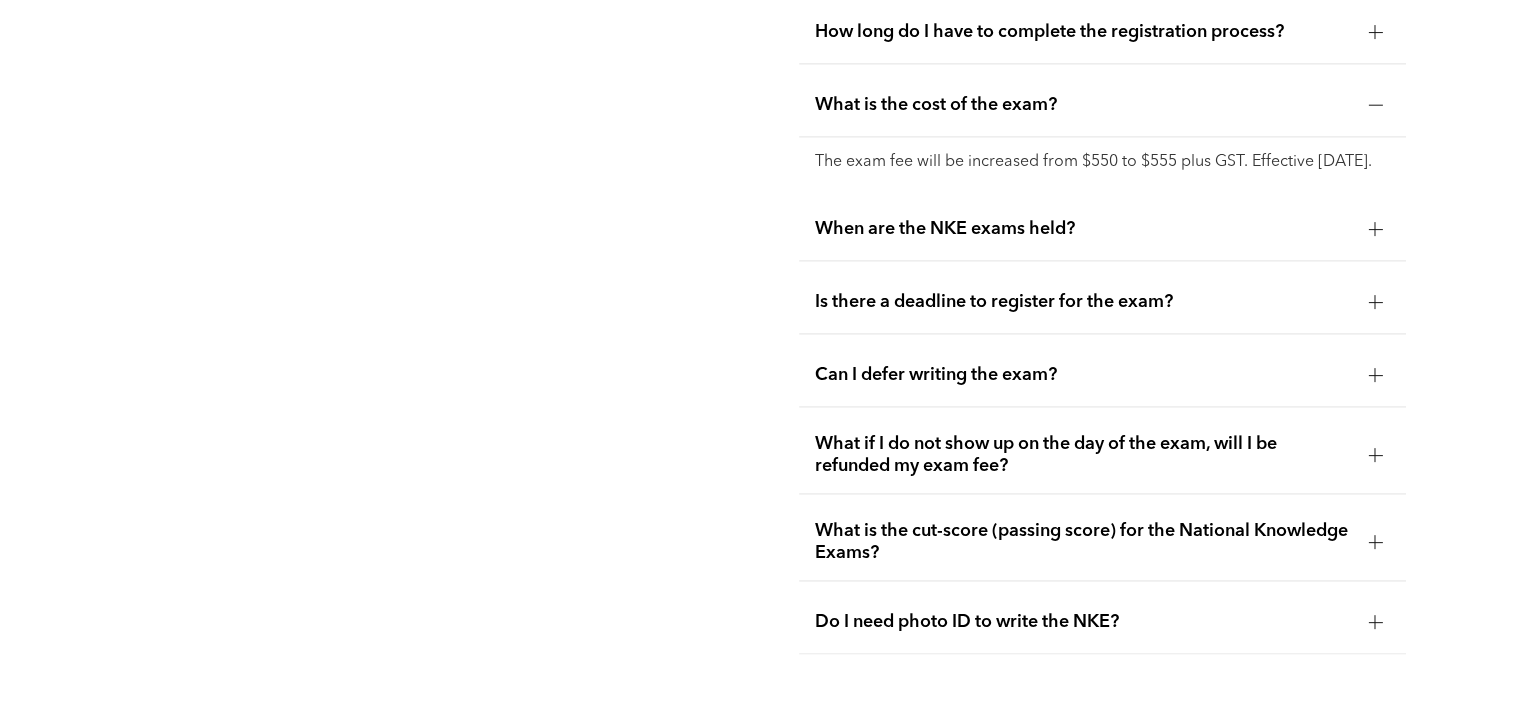 click on "When are the NKE exams held?" at bounding box center (1102, 229) 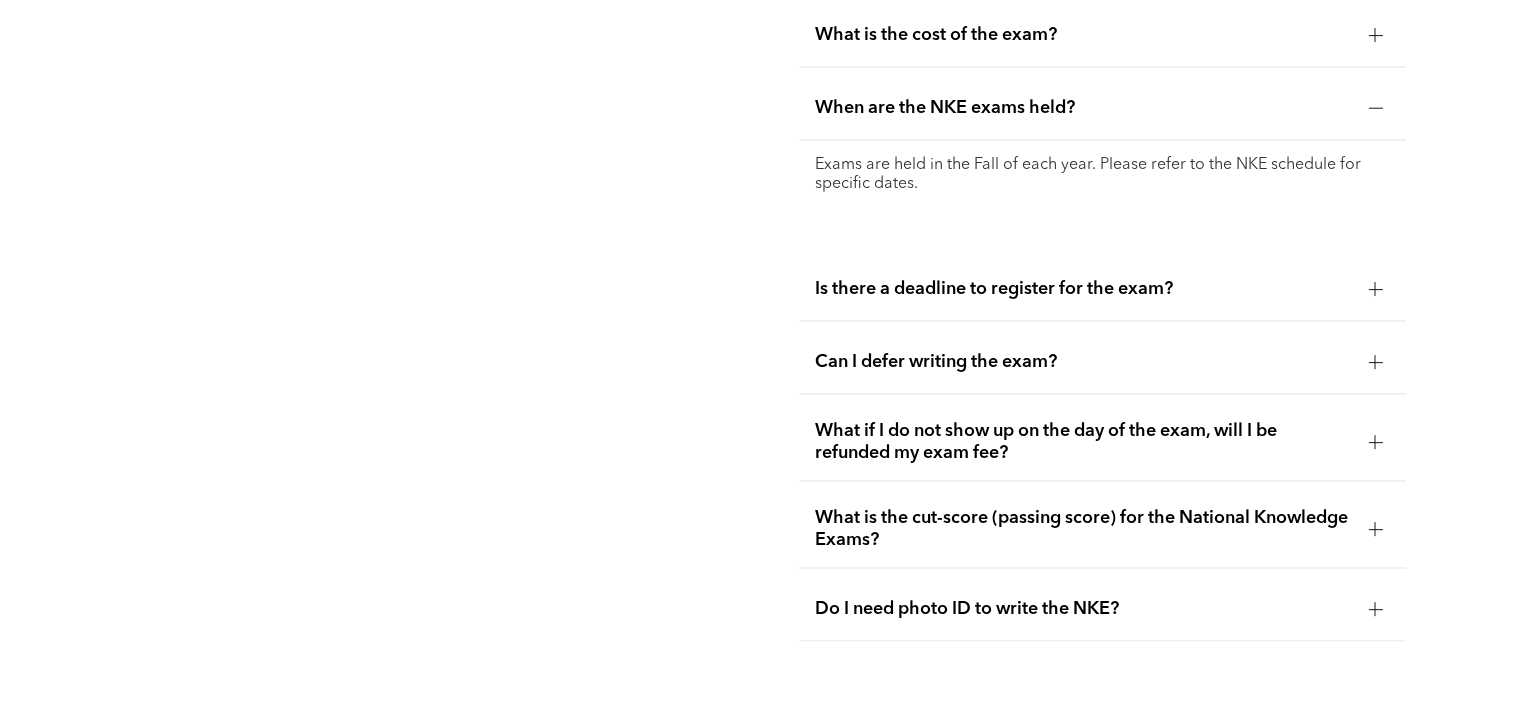 scroll, scrollTop: 3000, scrollLeft: 0, axis: vertical 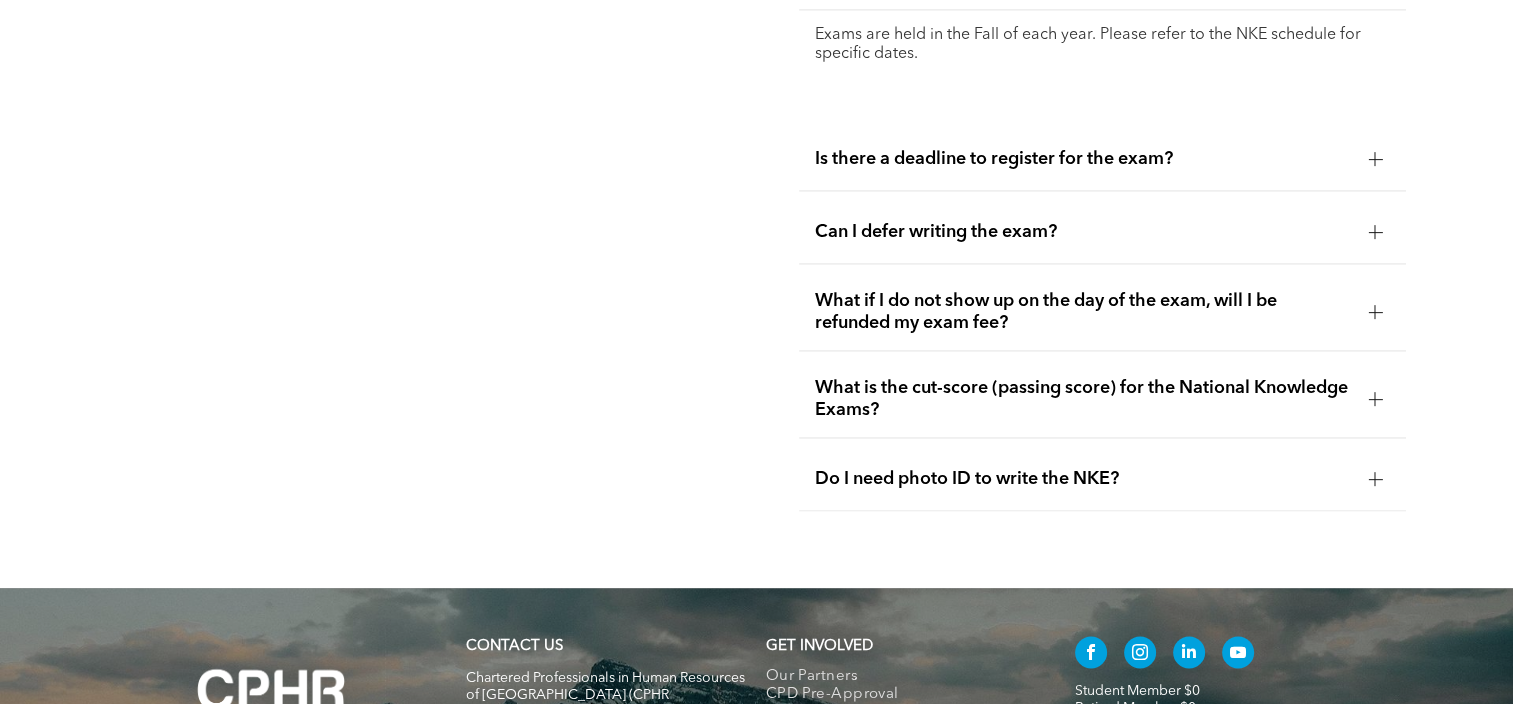 click on "Is there a deadline to register for the exam?" at bounding box center (1083, 159) 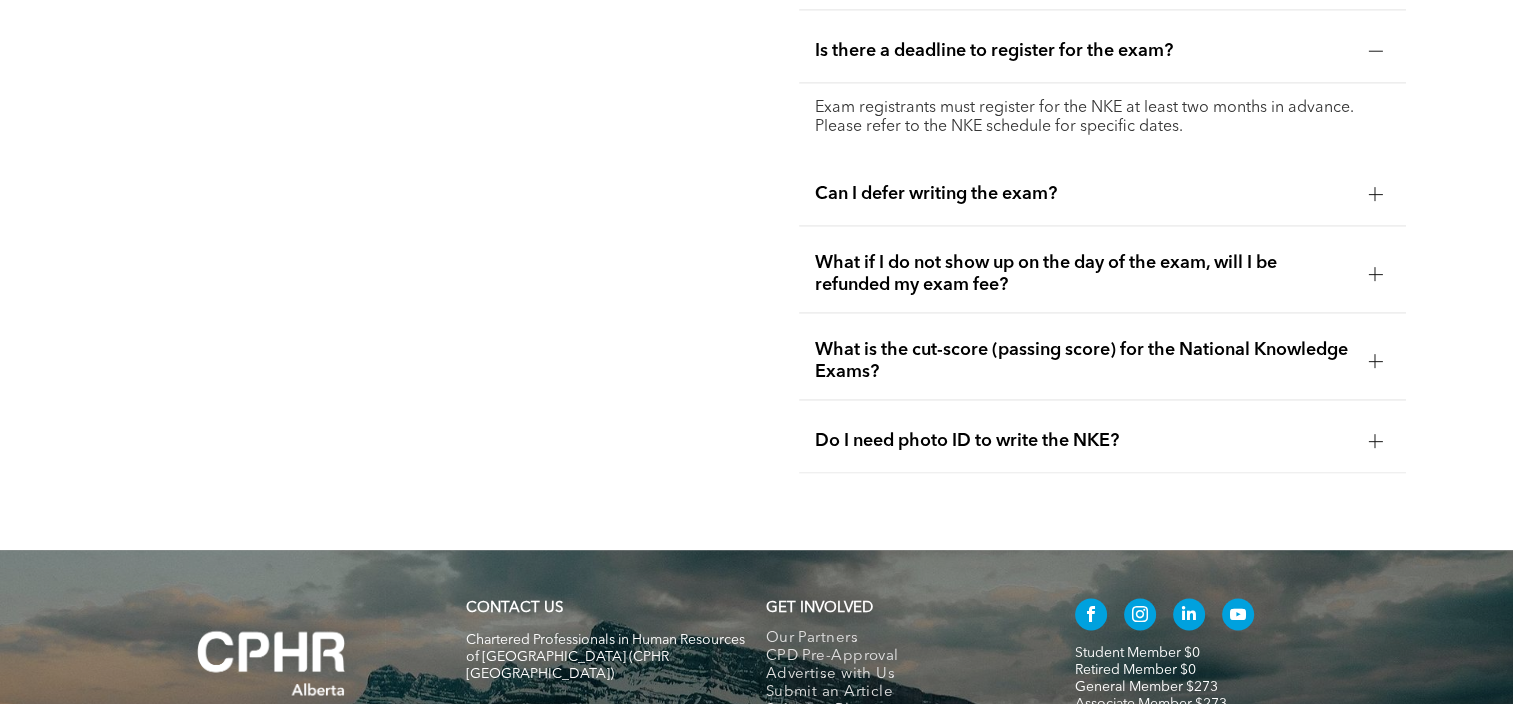 click on "Can I defer writing the exam?" at bounding box center [1083, 194] 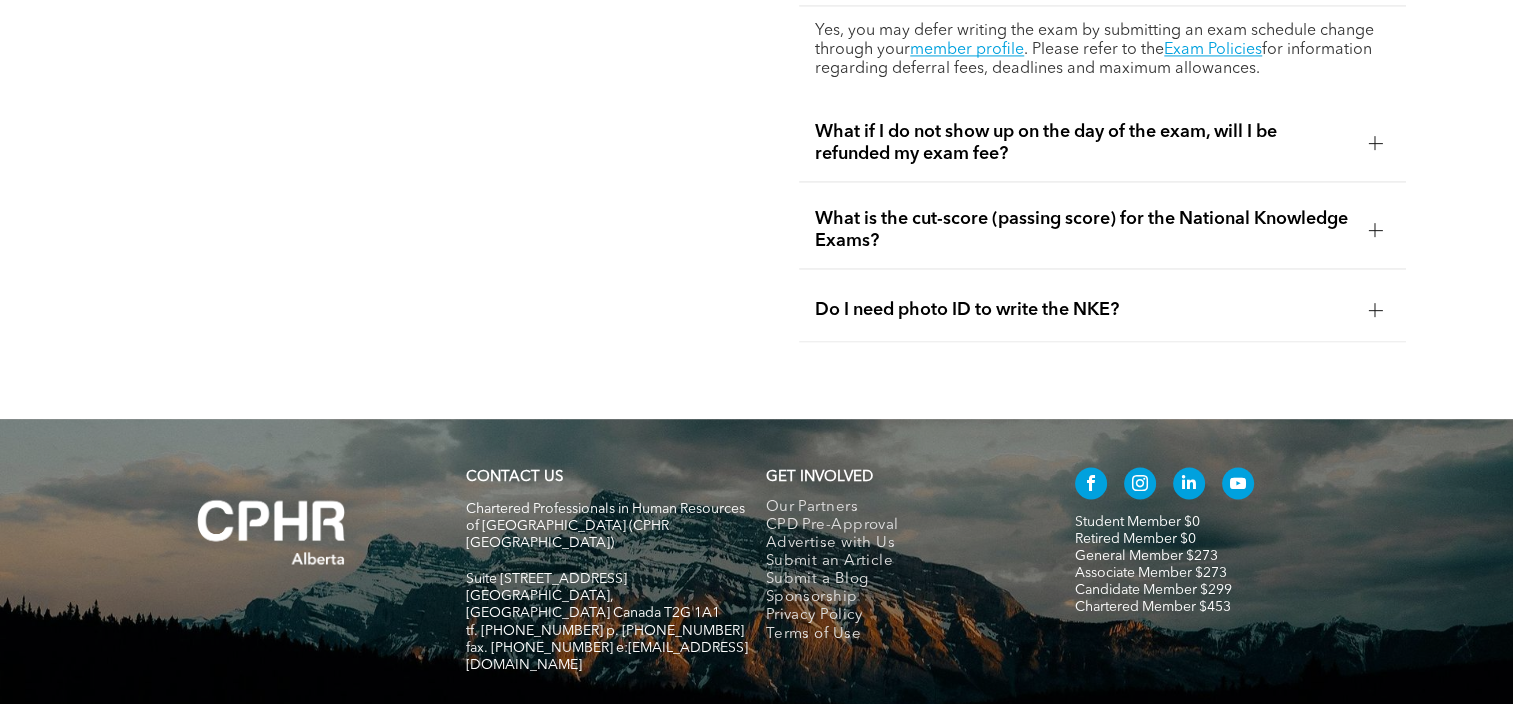 scroll, scrollTop: 3249, scrollLeft: 0, axis: vertical 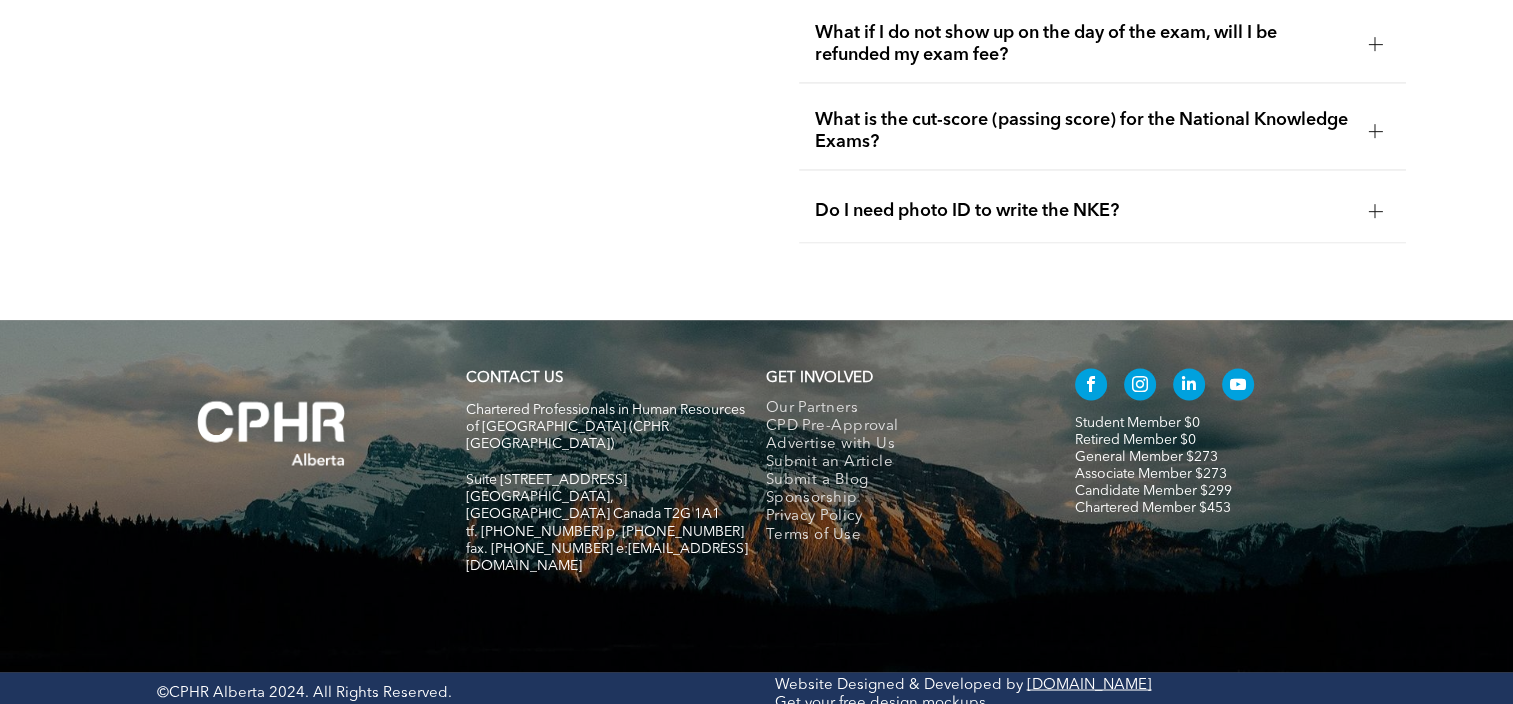 drag, startPoint x: 1009, startPoint y: 400, endPoint x: 897, endPoint y: 82, distance: 337.14685 